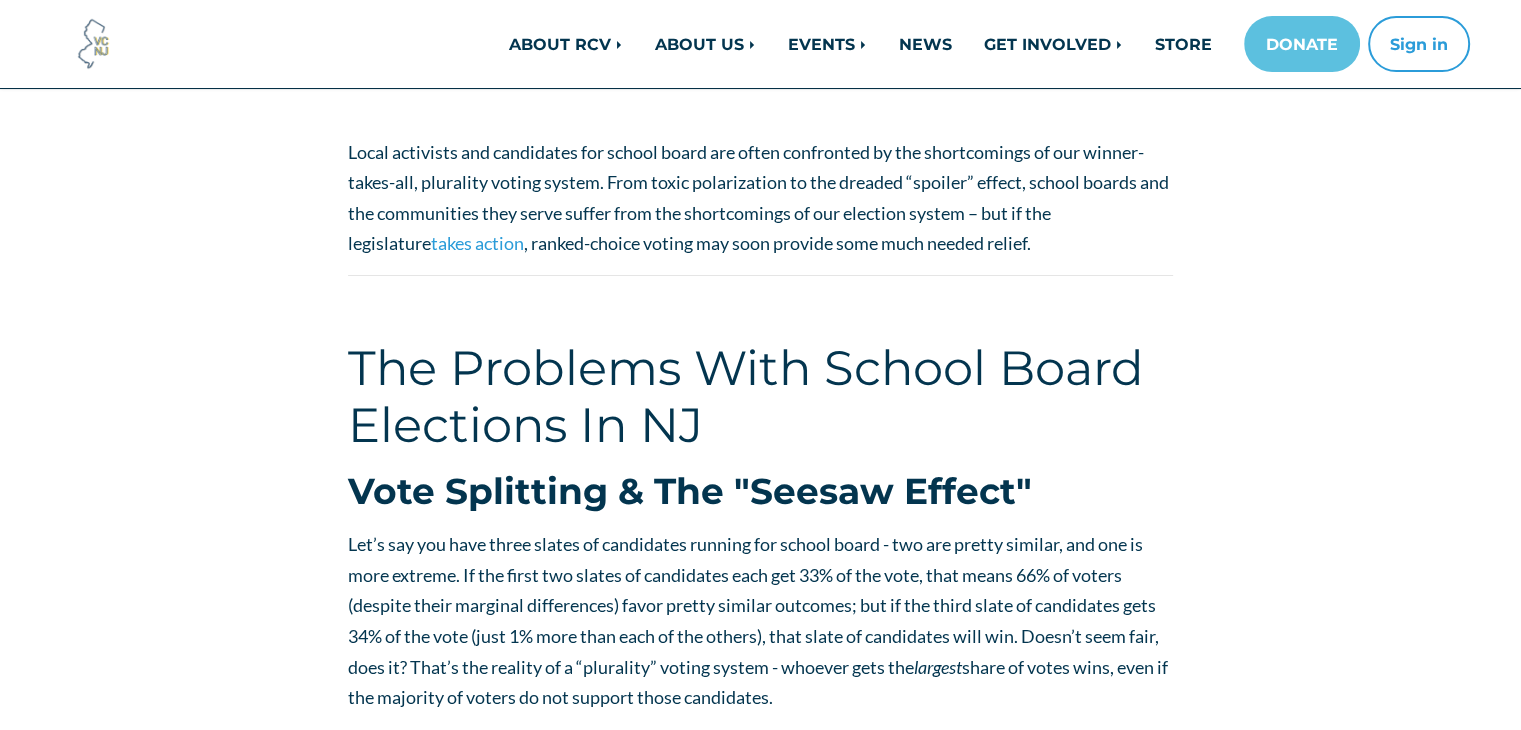 scroll, scrollTop: 300, scrollLeft: 0, axis: vertical 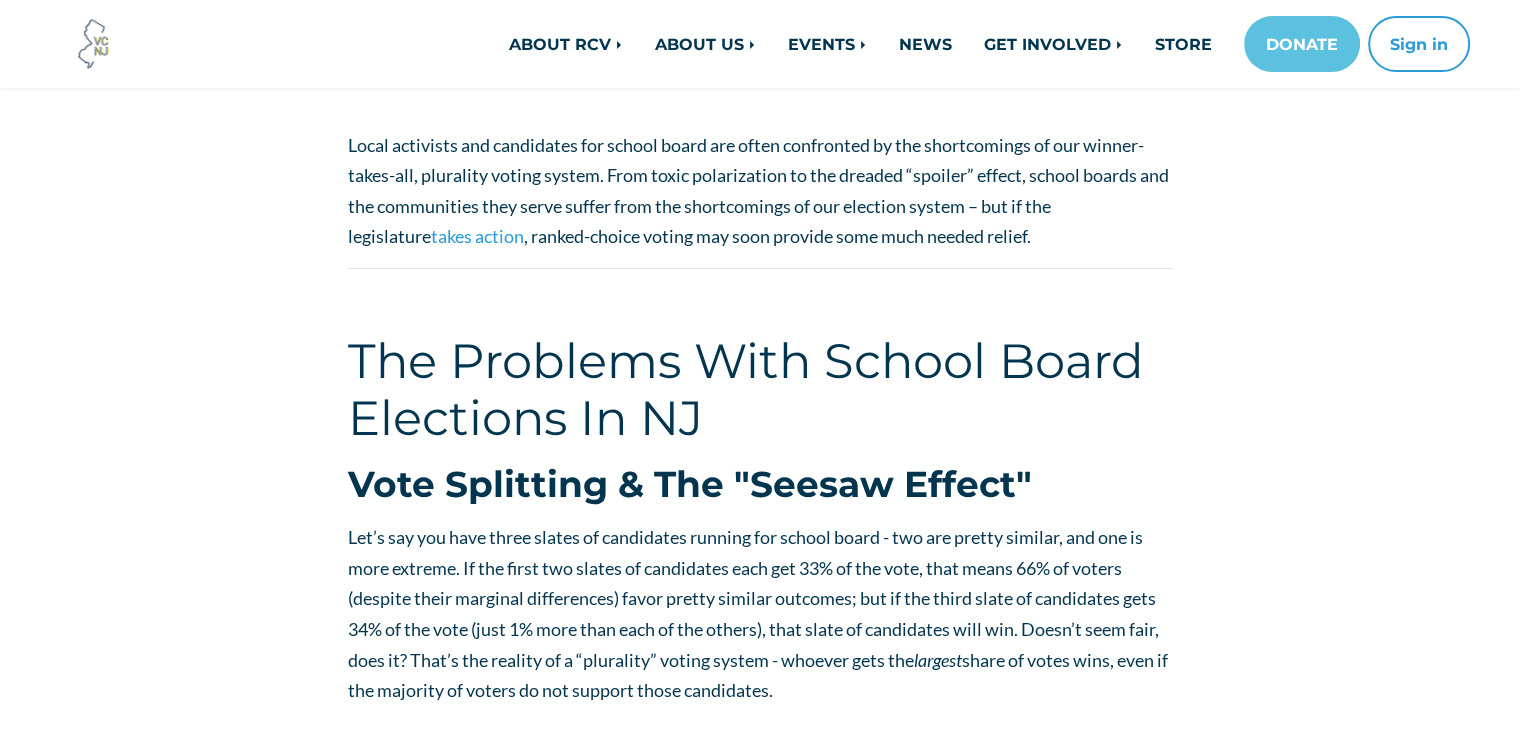 drag, startPoint x: 327, startPoint y: 141, endPoint x: 1152, endPoint y: 236, distance: 830.45166 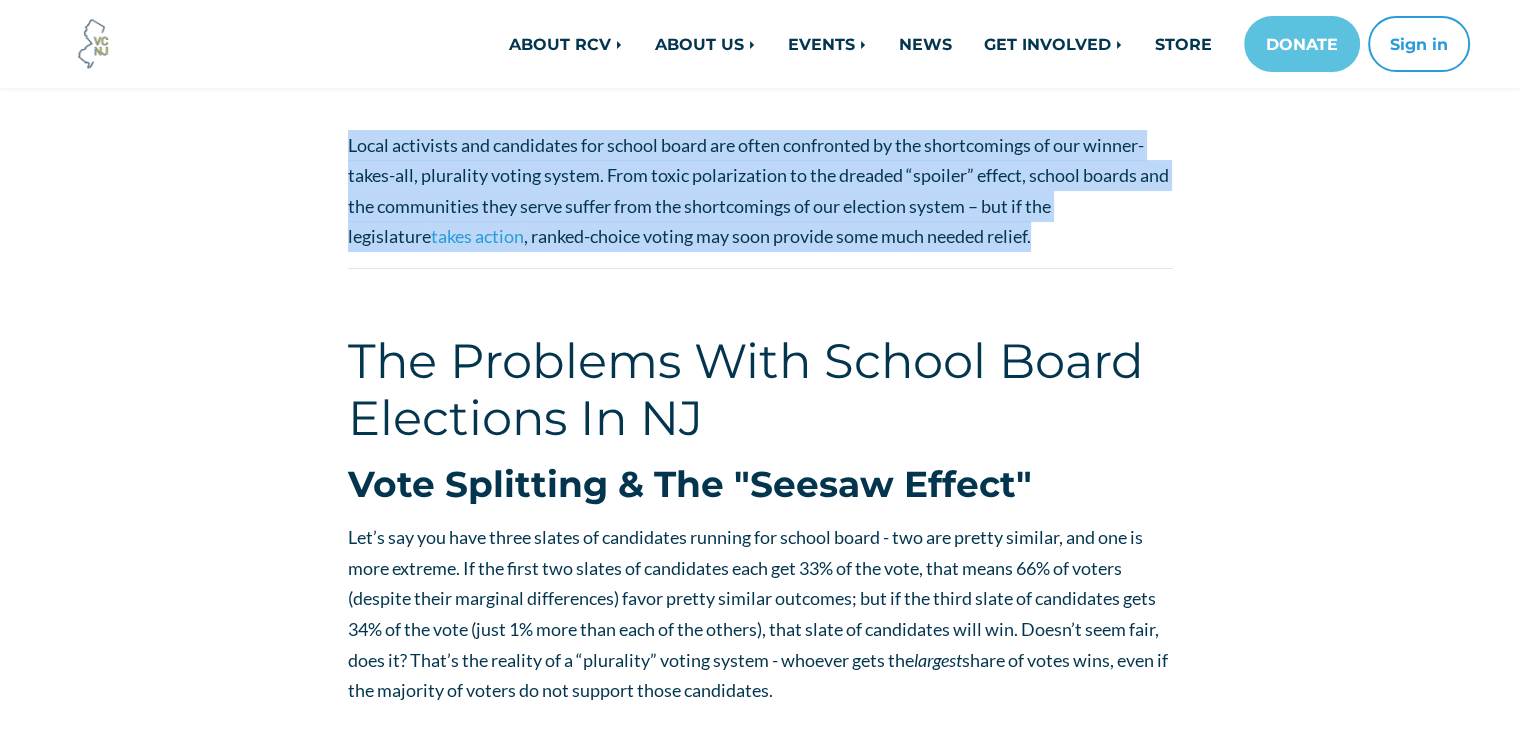 click on "Local activists and candidates for school board are often confronted by the shortcomings of our winner-takes-all, plurality voting system. From toxic polarization to the dreaded “spoiler” effect, school boards and the communities they serve suffer from the shortcomings of our election system – but if the legislature takes action , ranked-choice voting may soon provide some much needed relief." at bounding box center [760, 191] 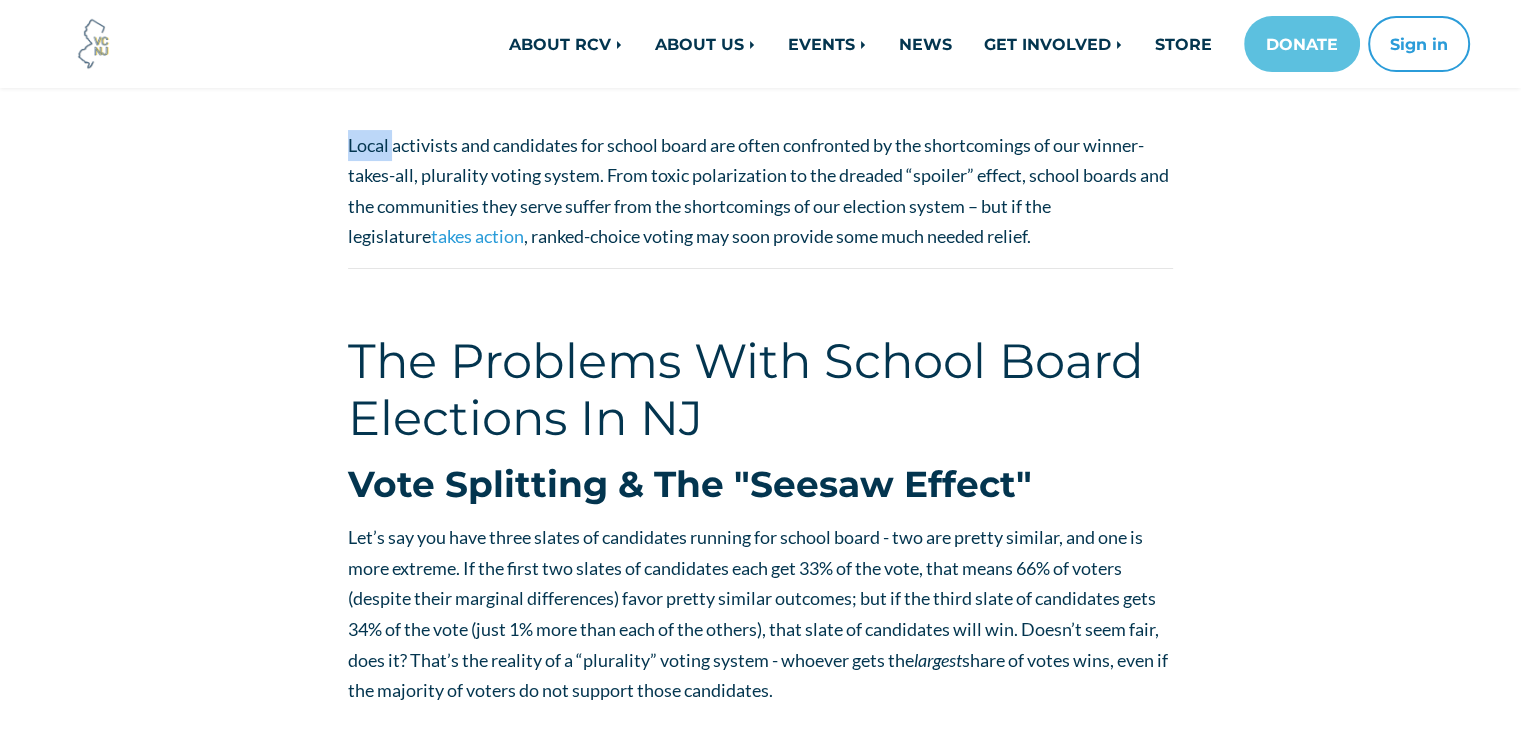 click on "Local activists and candidates for school board are often confronted by the shortcomings of our winner-takes-all, plurality voting system. From toxic polarization to the dreaded “spoiler” effect, school boards and the communities they serve suffer from the shortcomings of our election system – but if the legislature takes action , ranked-choice voting may soon provide some much needed relief.
The Problems With School Board Elections In [STATE]
Vote Splitting & The "Seesaw Effect"
largest share of votes wins, even if the majority of voters do not support those candidates.
Because of the vote splitting that is common in school board elections, and because our voting system generally elects one slate of candidates, small changes in public opinion can dramatically change the composition of the school board.
Bad Slate Strategy
In [STATE], school board elections are most commonly:
Three, separate plurality elections for each candidate." at bounding box center (761, 2596) 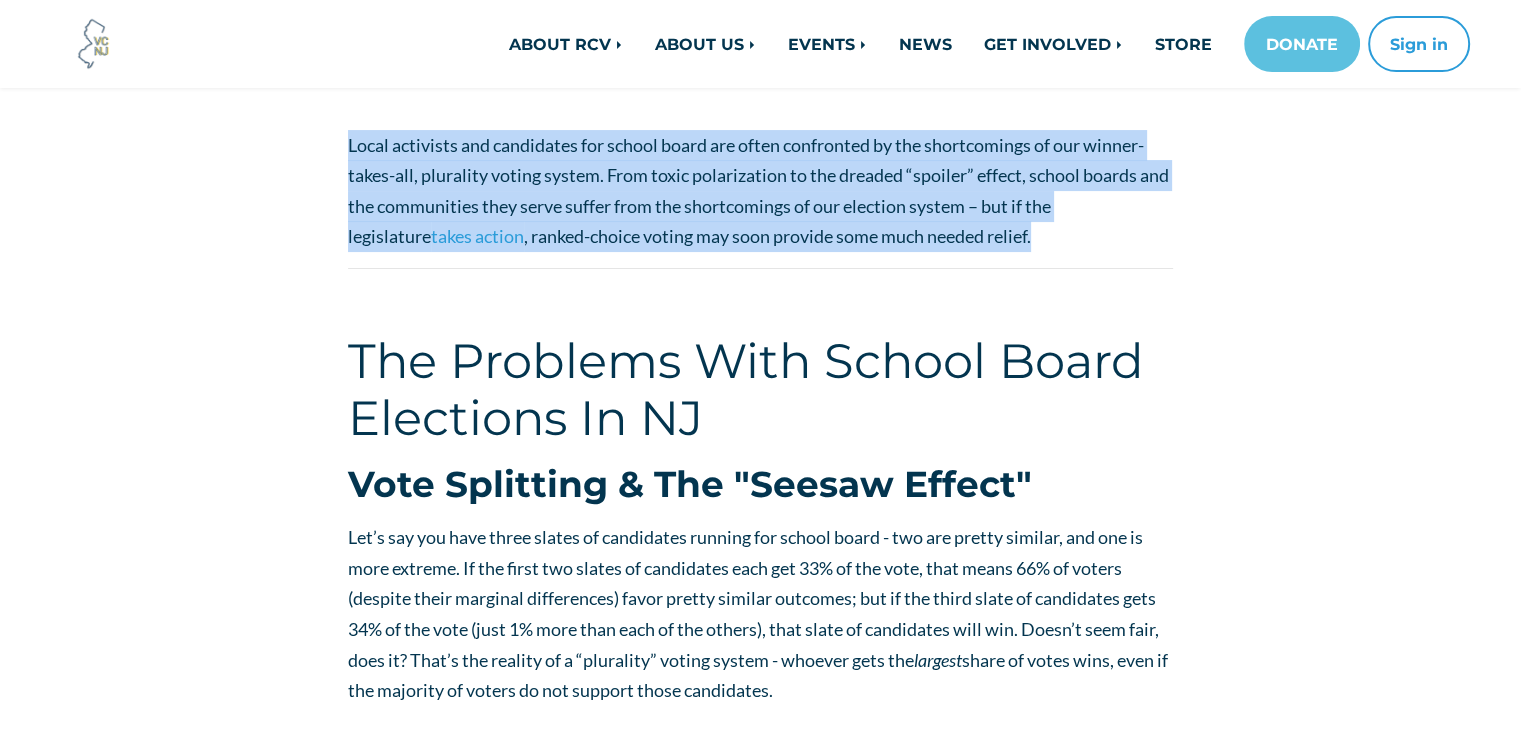 click on "Local activists and candidates for school board are often confronted by the shortcomings of our winner-takes-all, plurality voting system. From toxic polarization to the dreaded “spoiler” effect, school boards and the communities they serve suffer from the shortcomings of our election system – but if the legislature takes action , ranked-choice voting may soon provide some much needed relief.
The Problems With School Board Elections In [STATE]
Vote Splitting & The "Seesaw Effect"
largest share of votes wins, even if the majority of voters do not support those candidates.
Because of the vote splitting that is common in school board elections, and because our voting system generally elects one slate of candidates, small changes in public opinion can dramatically change the composition of the school board.
Bad Slate Strategy
In [STATE], school board elections are most commonly:
Three, separate plurality elections for each candidate." at bounding box center [761, 2596] 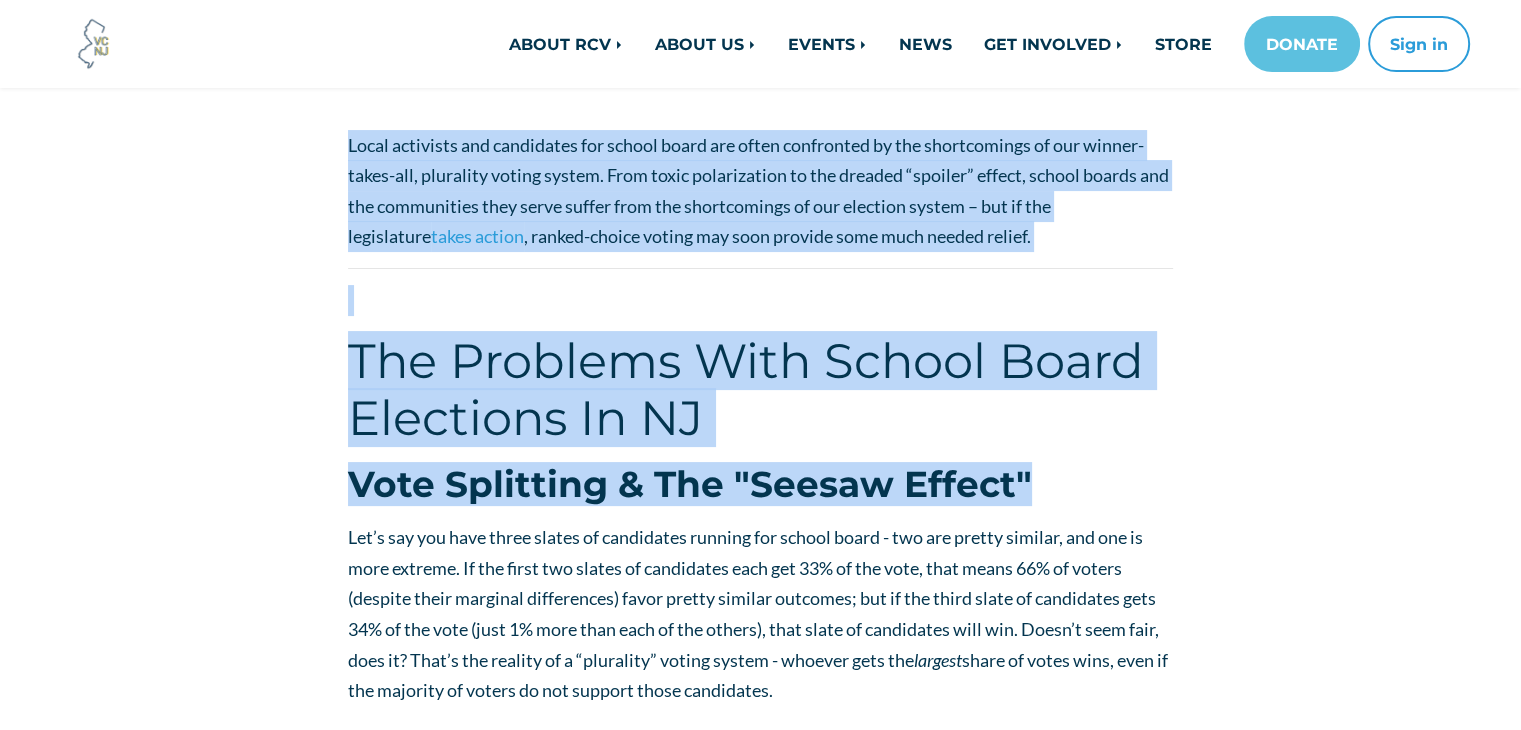 drag, startPoint x: 335, startPoint y: 153, endPoint x: 1059, endPoint y: 497, distance: 801.5685 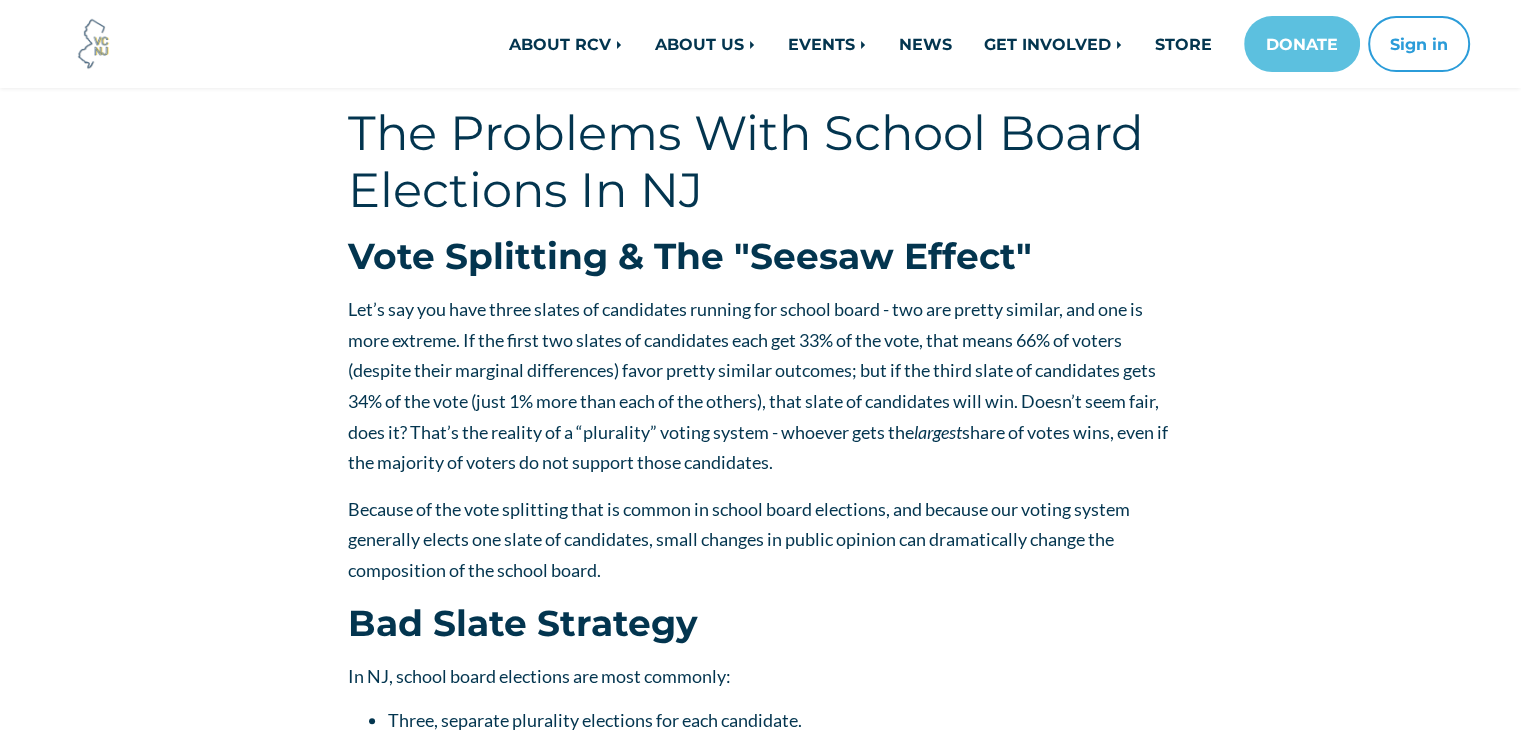scroll, scrollTop: 500, scrollLeft: 0, axis: vertical 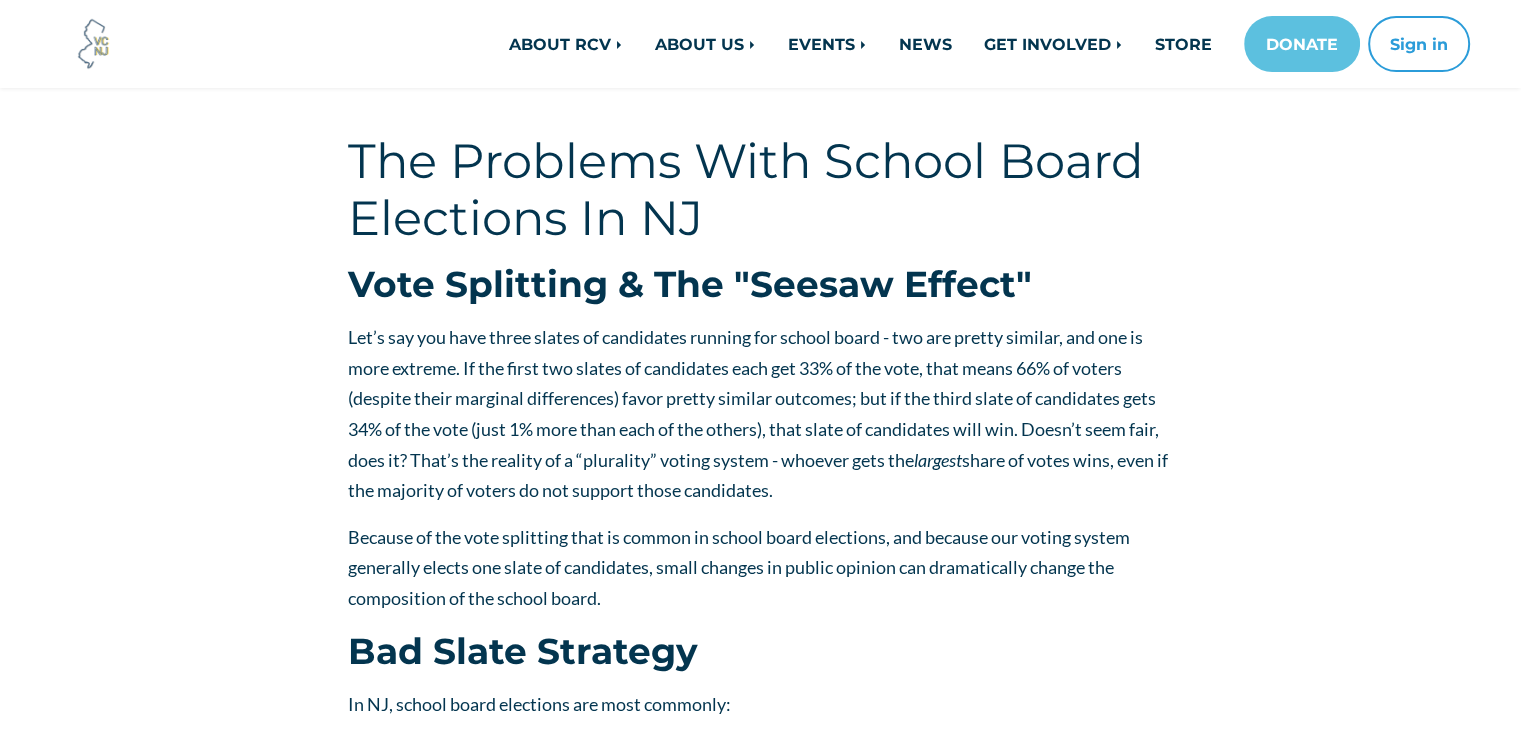 click on "The Problems With School Board Elections In NJ" at bounding box center [760, 189] 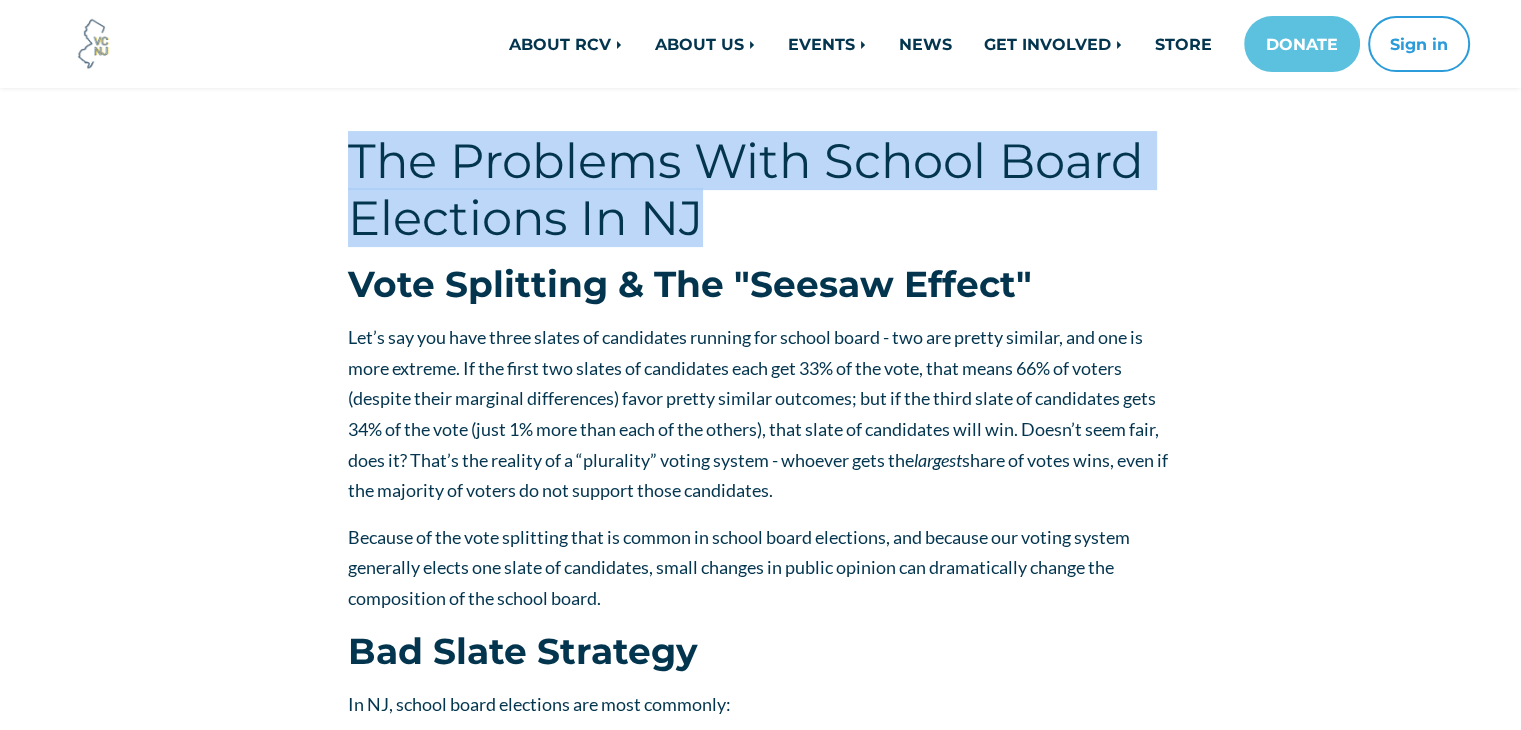 click on "The Problems With School Board Elections In NJ" at bounding box center (760, 189) 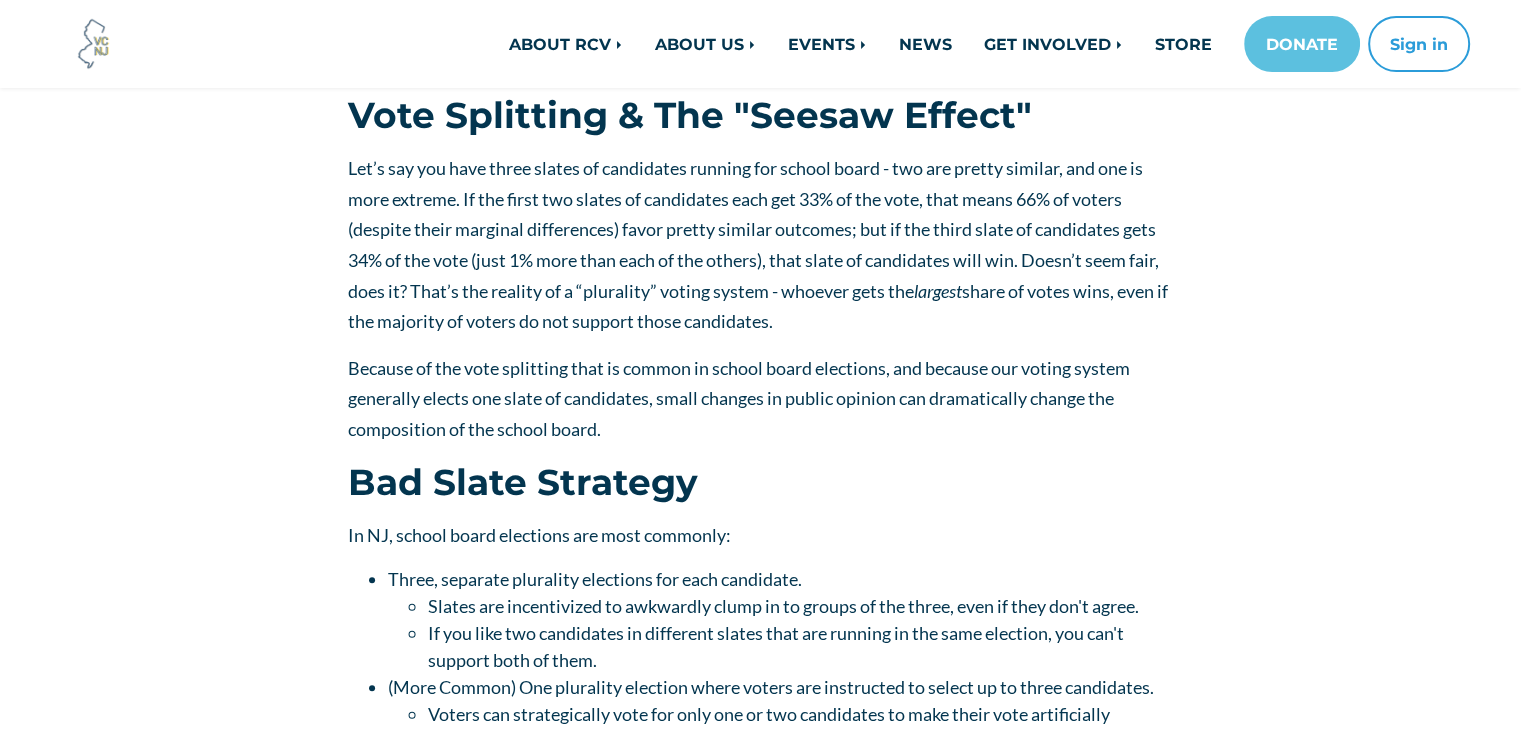 scroll, scrollTop: 700, scrollLeft: 0, axis: vertical 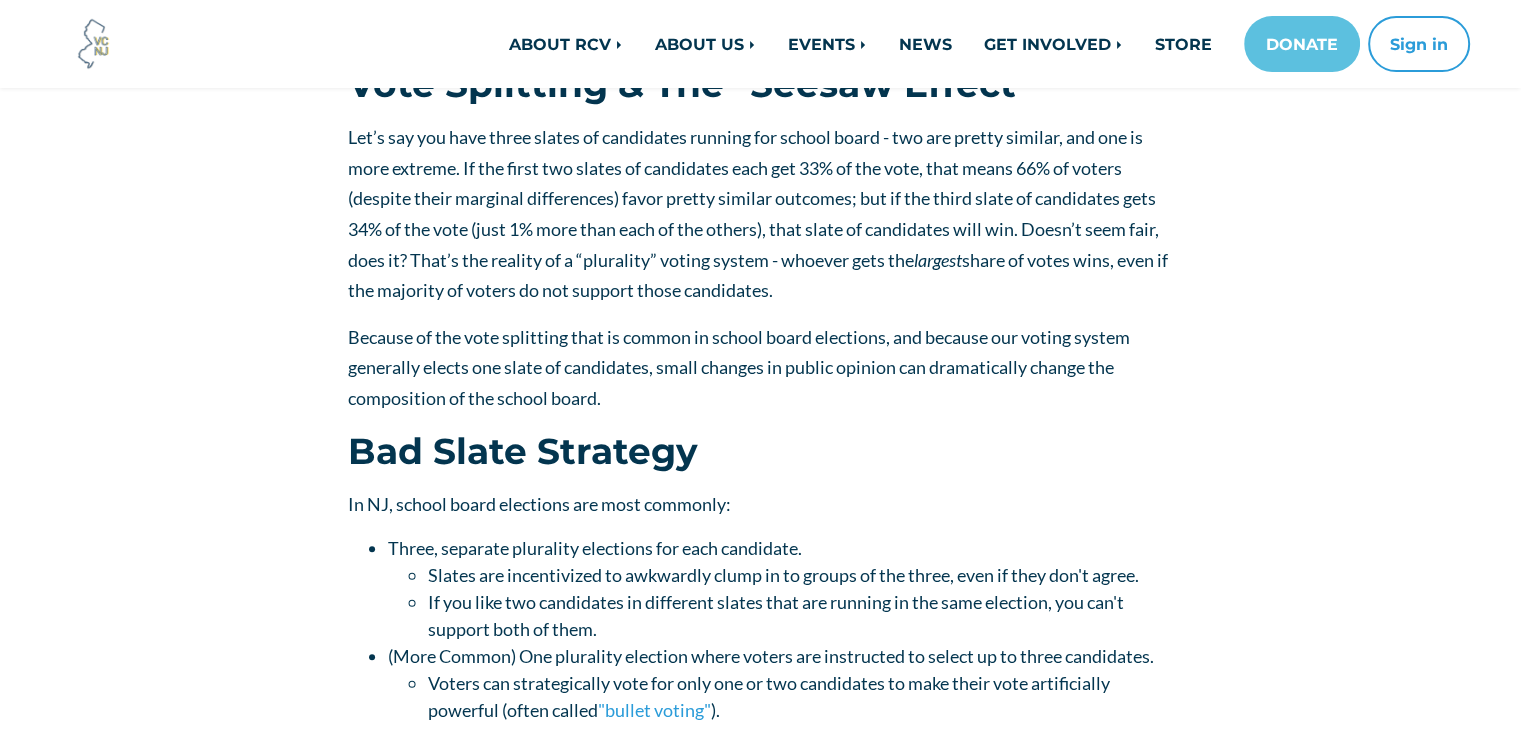 drag, startPoint x: 350, startPoint y: 152, endPoint x: 903, endPoint y: 407, distance: 608.9614 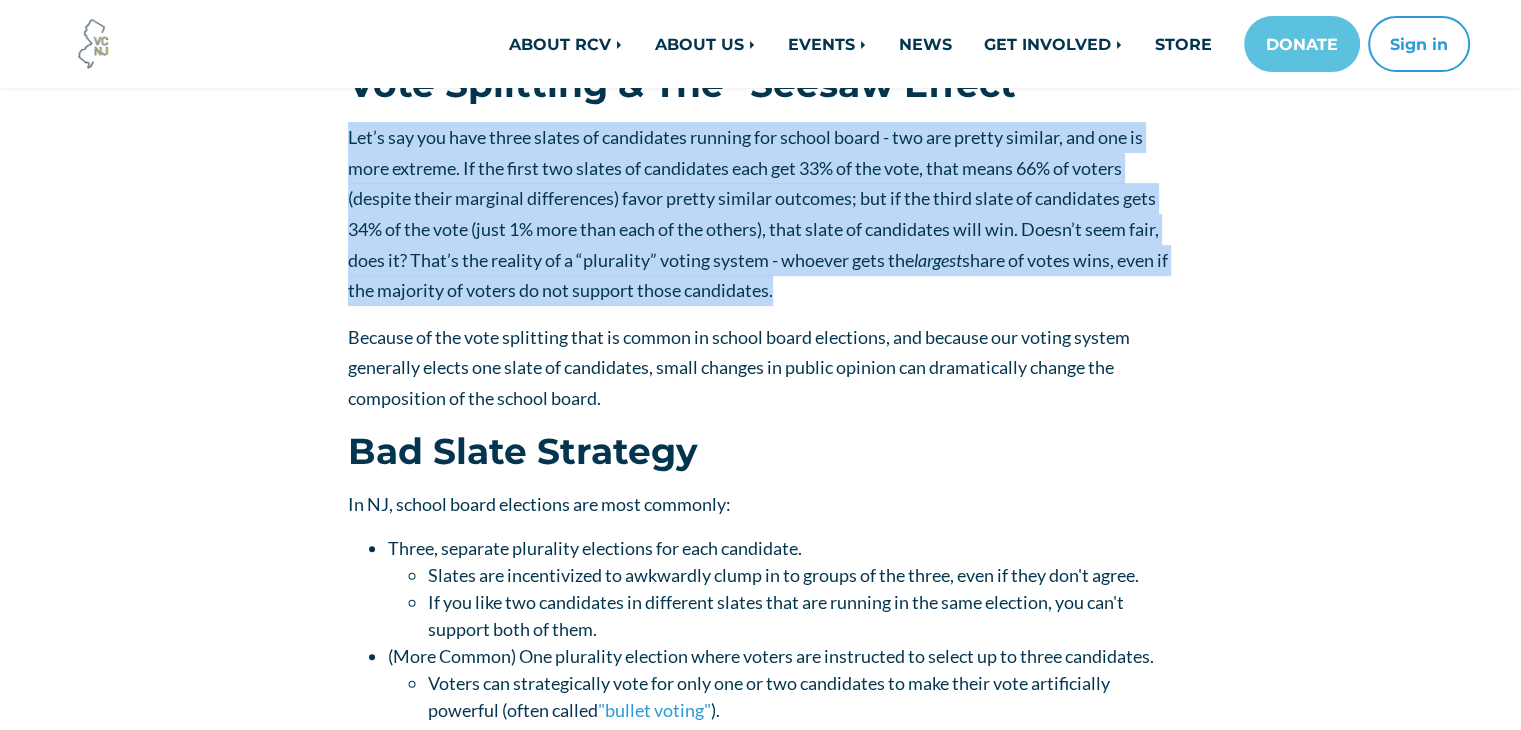 click on "Let’s say you have three slates of candidates running for school board - two are pretty similar, and one is more extreme. If the first two slates of candidates each get 33% of the vote, that means 66% of voters (despite their marginal differences) favor pretty similar outcomes; but if the third slate of candidates gets 34% of the vote (just 1% more than each of the others), that slate of candidates will win. Doesn’t seem fair, does it? That’s the reality of a “plurality” voting system - whoever gets the largest share of votes wins, even if the majority of voters do not support those candidates." at bounding box center [760, 214] 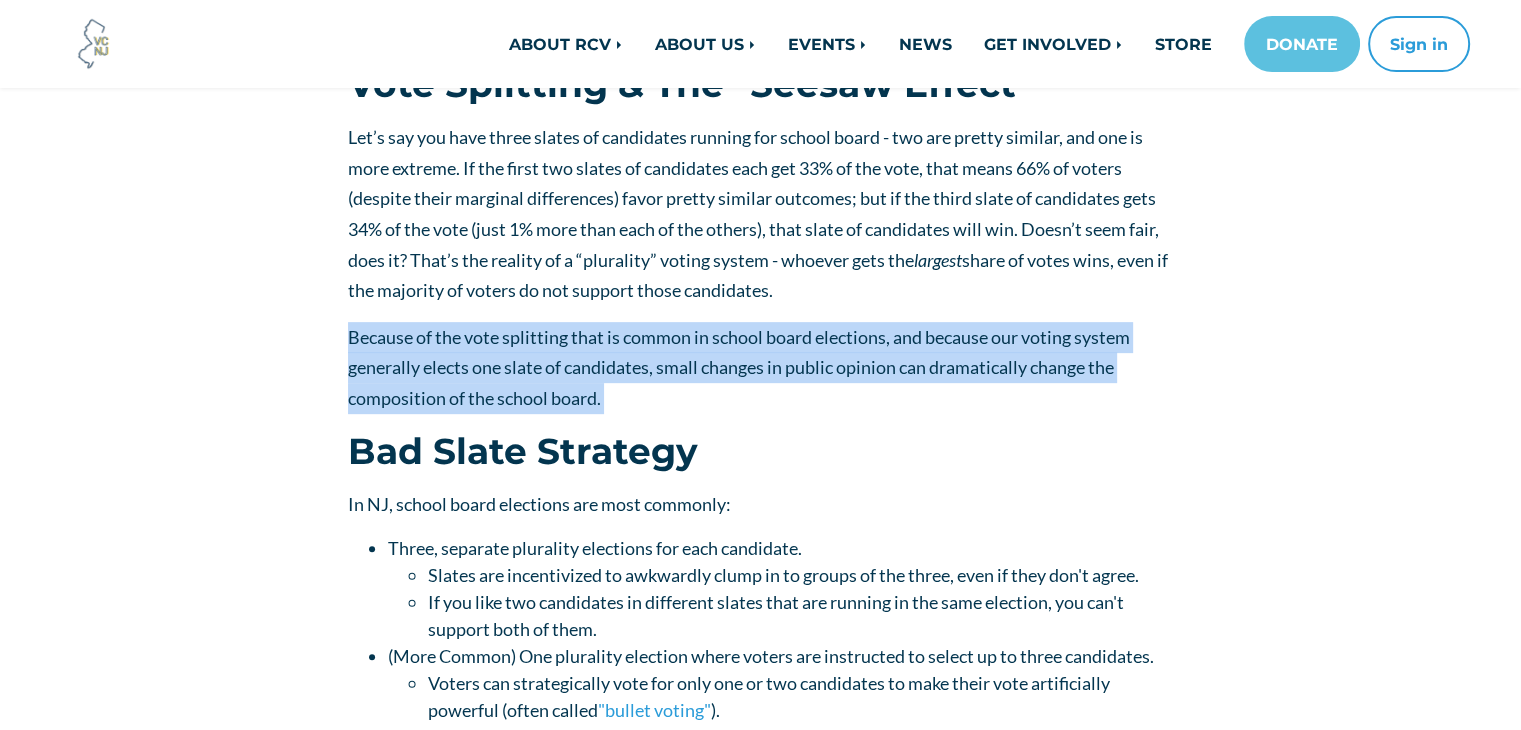 drag, startPoint x: 924, startPoint y: 281, endPoint x: 924, endPoint y: 409, distance: 128 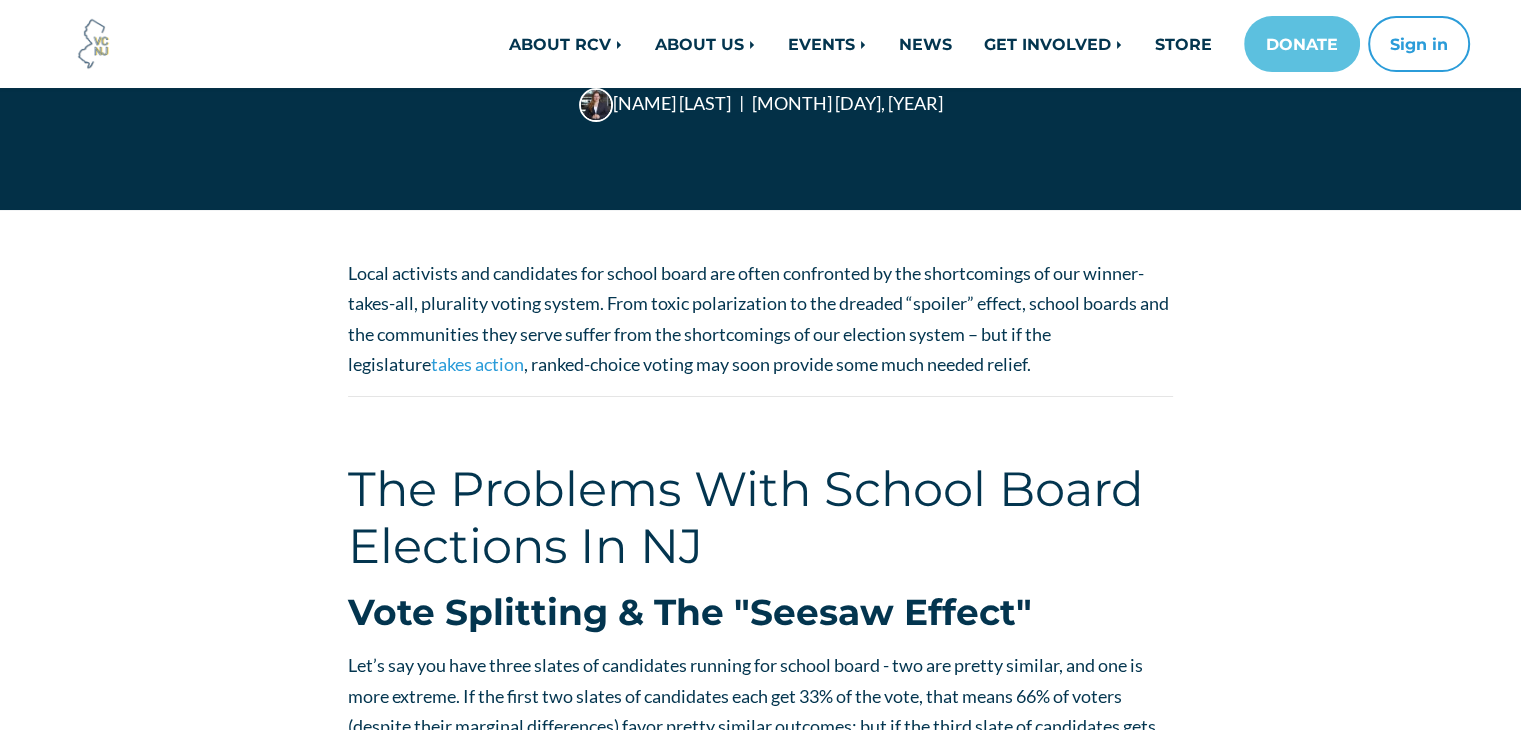 scroll, scrollTop: 200, scrollLeft: 0, axis: vertical 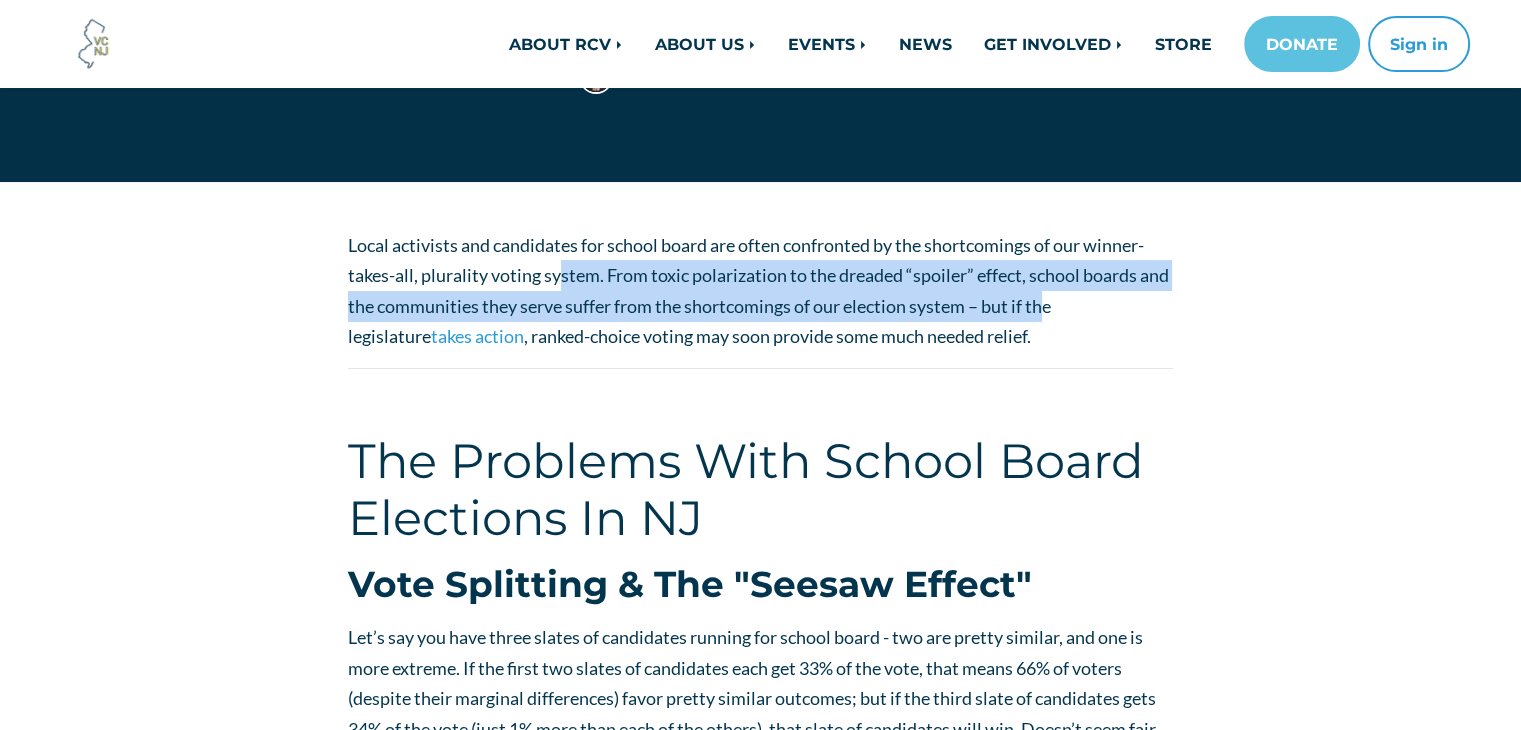 drag, startPoint x: 1049, startPoint y: 323, endPoint x: 556, endPoint y: 268, distance: 496.05847 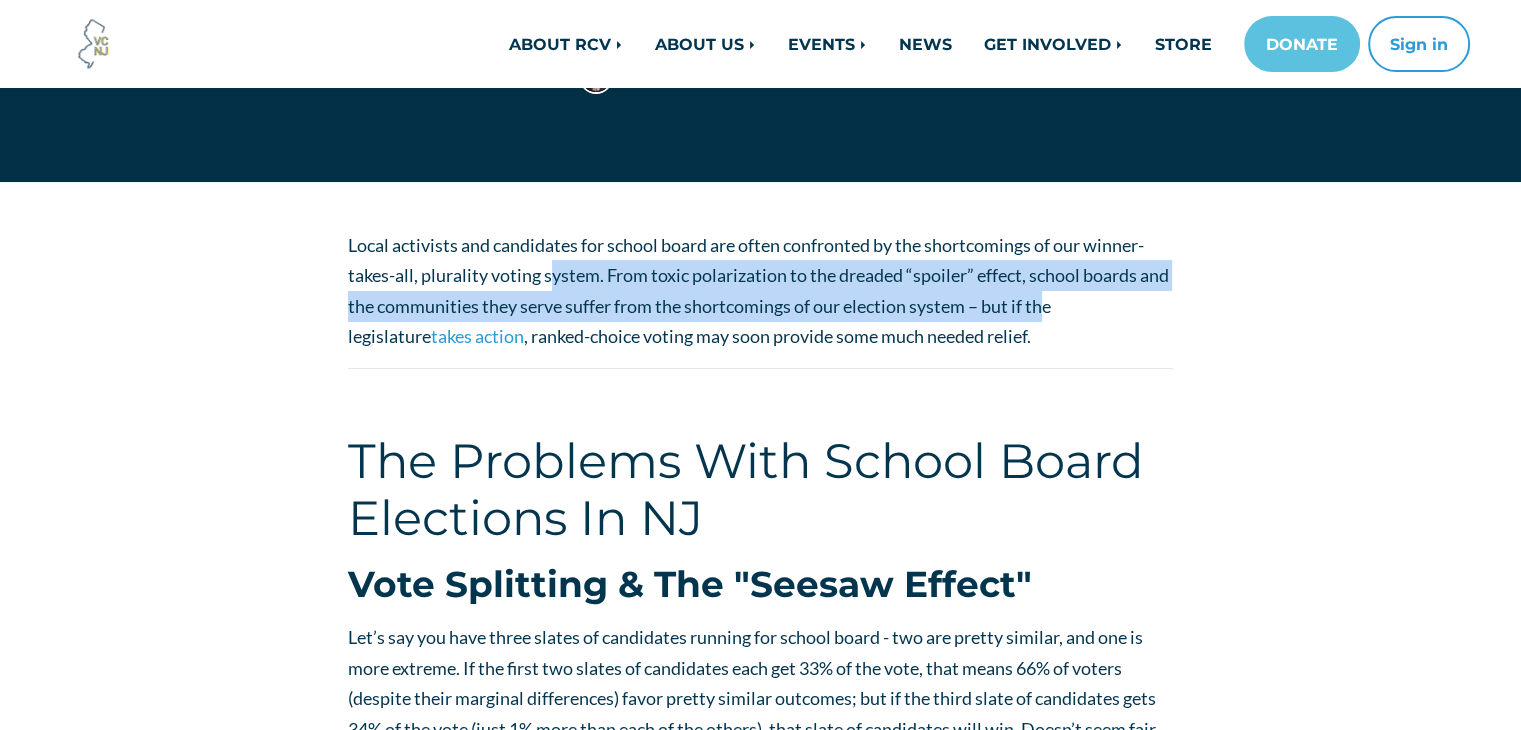click on "Local activists and candidates for school board are often confronted by the shortcomings of our winner-takes-all, plurality voting system. From toxic polarization to the dreaded “spoiler” effect, school boards and the communities they serve suffer from the shortcomings of our election system – but if the legislature" at bounding box center (758, 291) 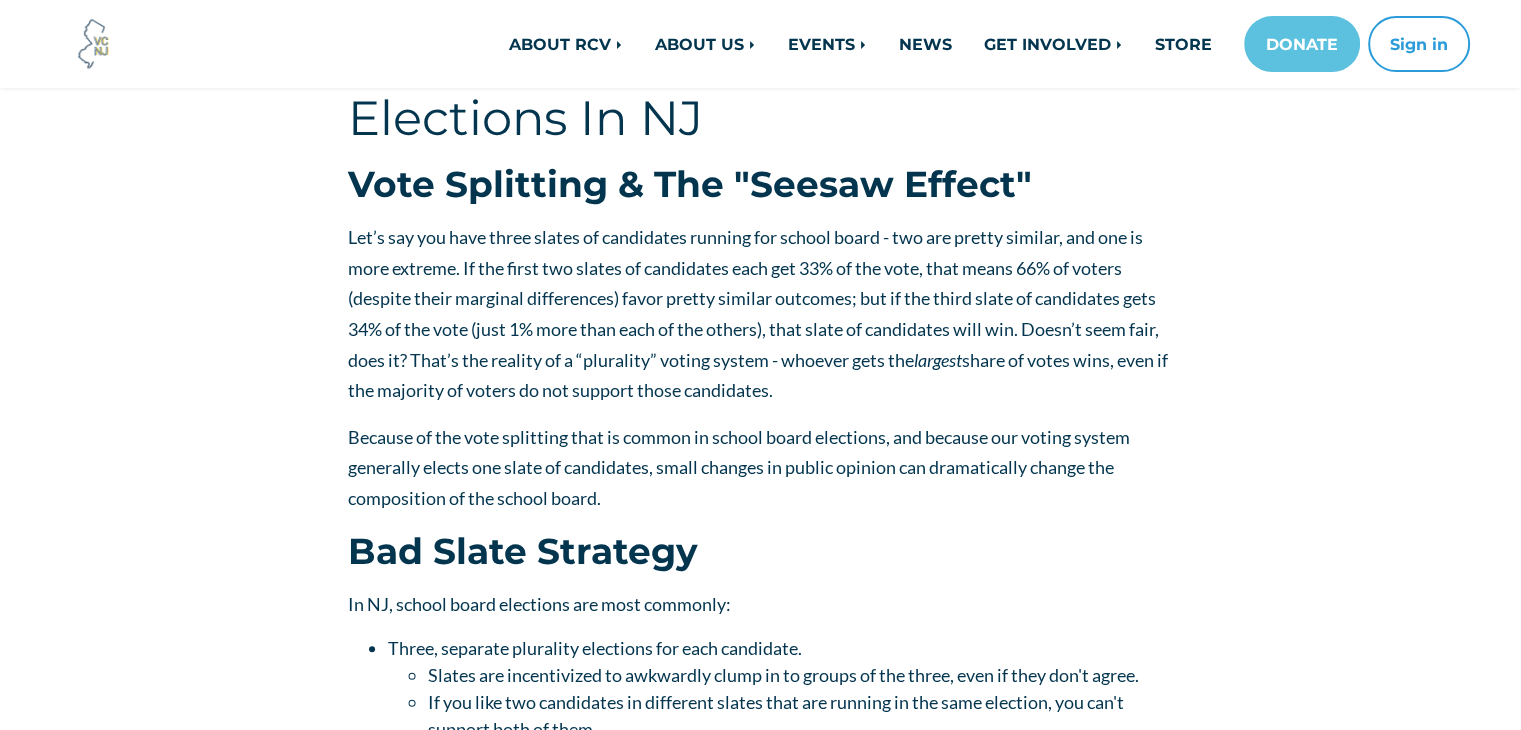 scroll, scrollTop: 700, scrollLeft: 0, axis: vertical 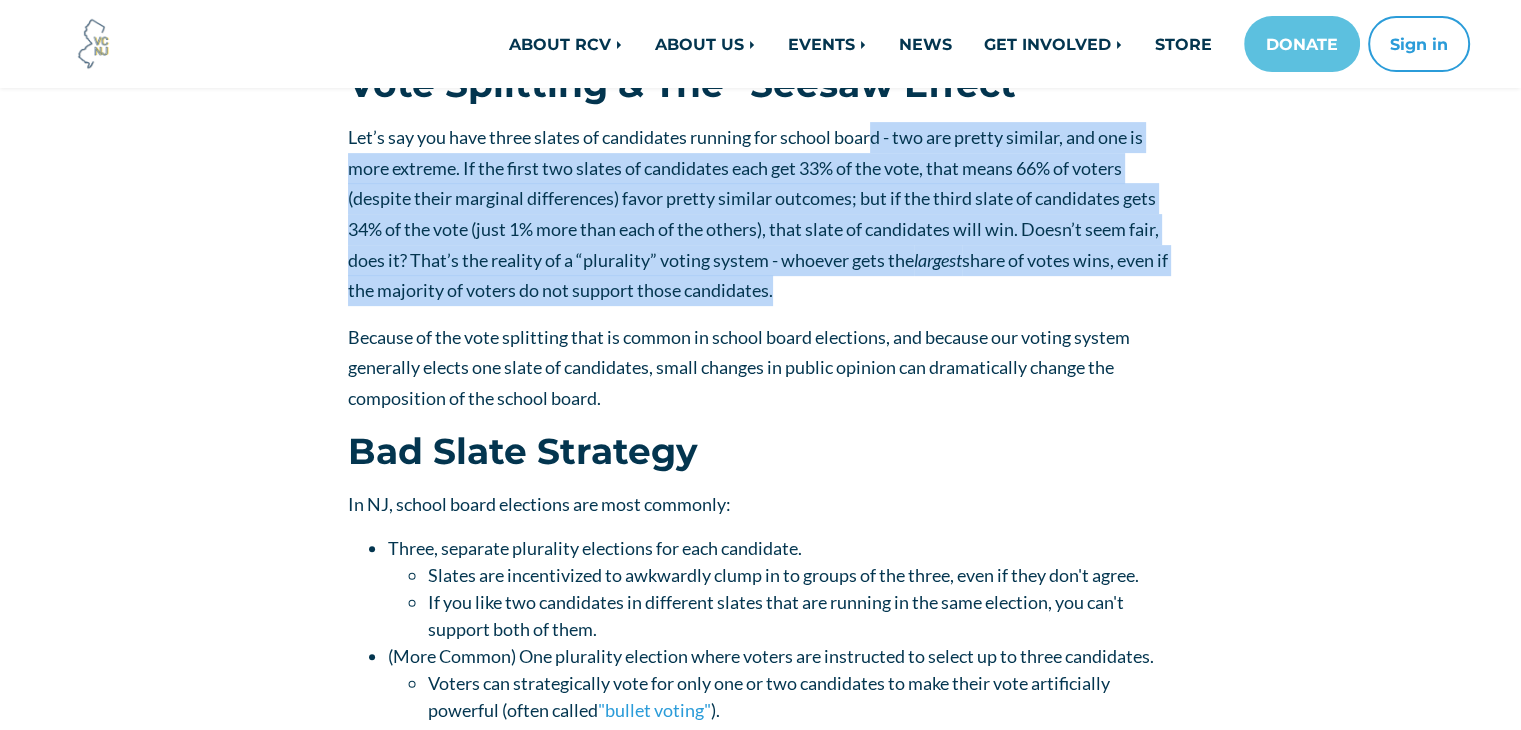 drag, startPoint x: 880, startPoint y: 146, endPoint x: 935, endPoint y: 296, distance: 159.76546 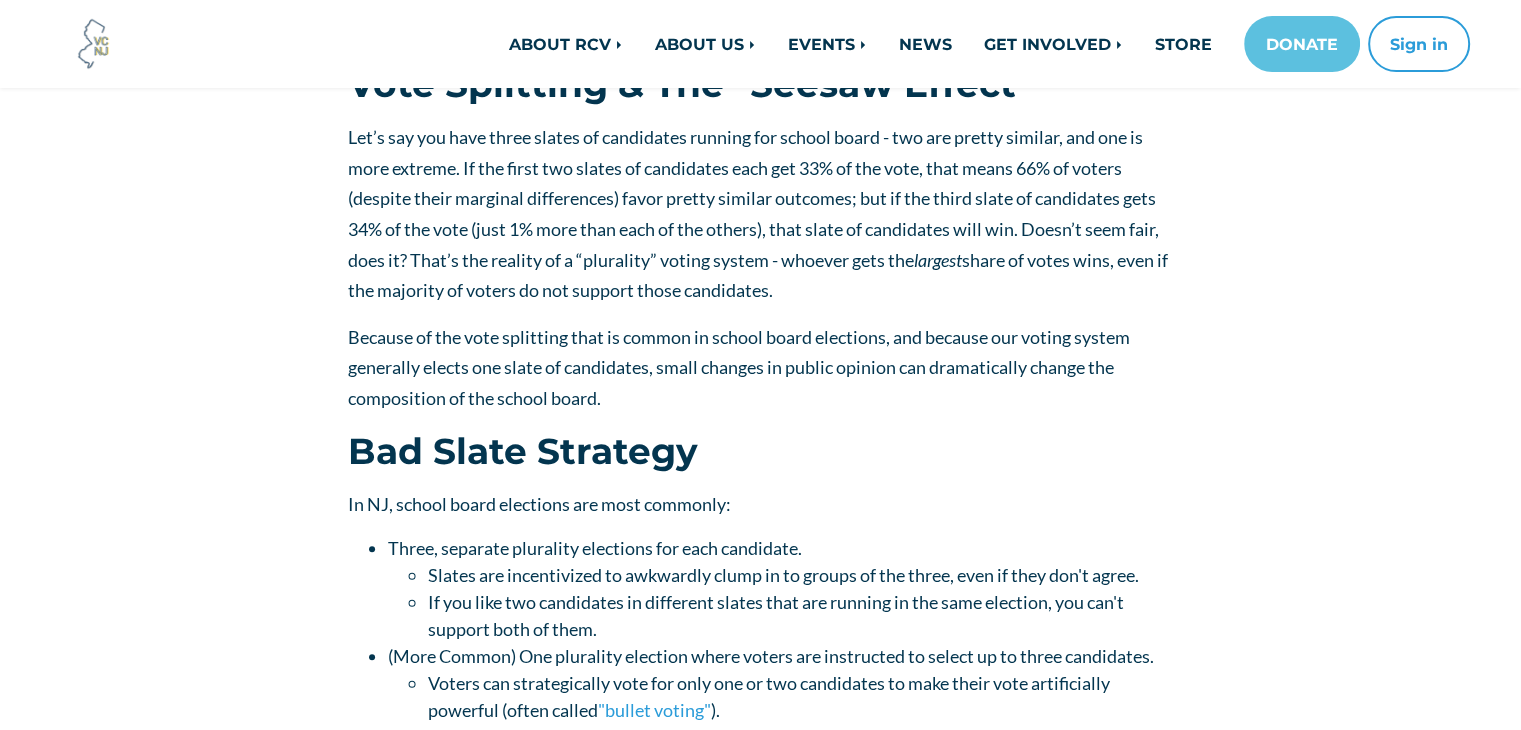 click on "Let’s say you have three slates of candidates running for school board - two are pretty similar, and one is more extreme. If the first two slates of candidates each get 33% of the vote, that means 66% of voters (despite their marginal differences) favor pretty similar outcomes; but if the third slate of candidates gets 34% of the vote (just 1% more than each of the others), that slate of candidates will win. Doesn’t seem fair, does it? That’s the reality of a “plurality” voting system - whoever gets the  largest  share of votes wins, even if the majority of voters do not support those candidates." at bounding box center (760, 214) 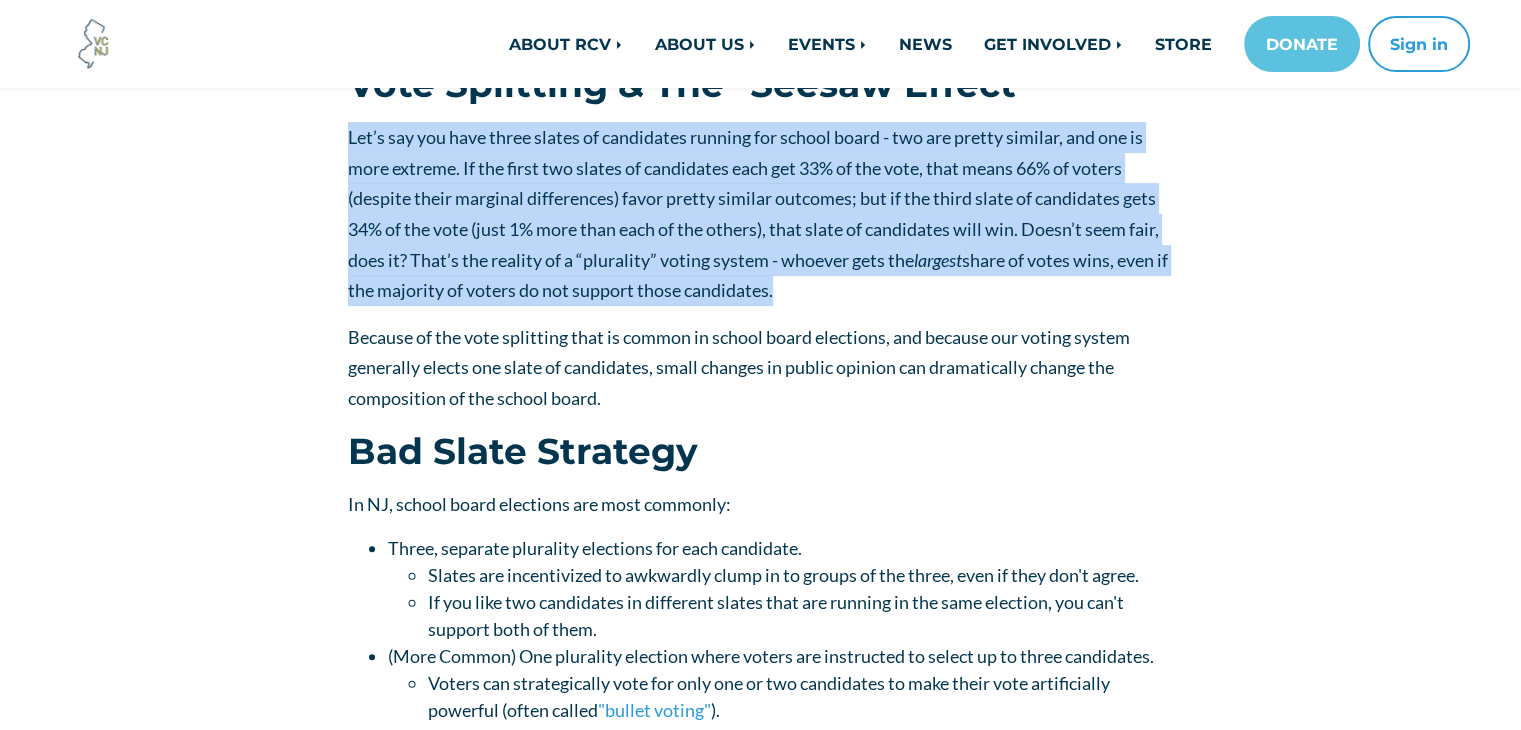 click on "Let’s say you have three slates of candidates running for school board - two are pretty similar, and one is more extreme. If the first two slates of candidates each get 33% of the vote, that means 66% of voters (despite their marginal differences) favor pretty similar outcomes; but if the third slate of candidates gets 34% of the vote (just 1% more than each of the others), that slate of candidates will win. Doesn’t seem fair, does it? That’s the reality of a “plurality” voting system - whoever gets the  largest  share of votes wins, even if the majority of voters do not support those candidates." at bounding box center (760, 214) 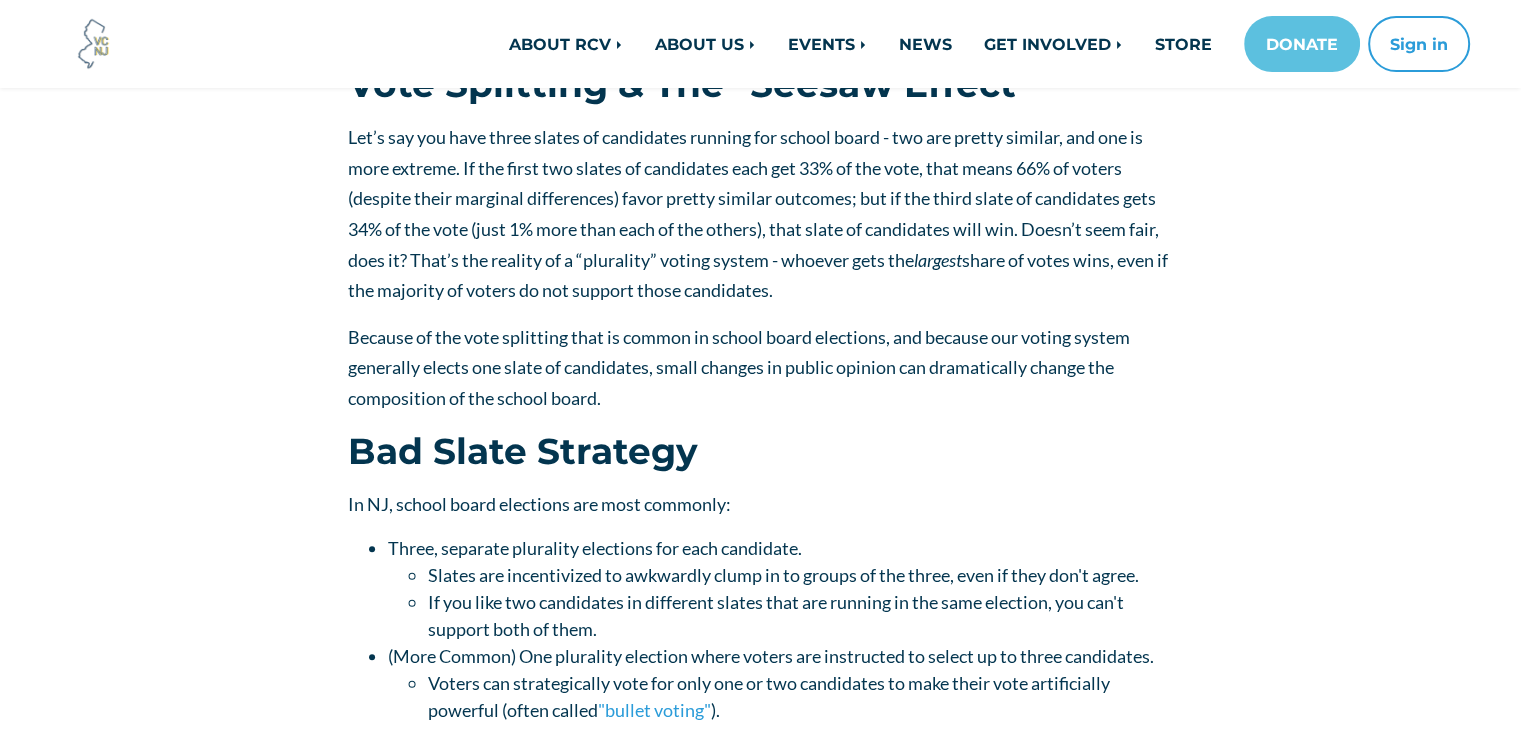 click on "Local activists and candidates for school board are often confronted by the shortcomings of our winner-takes-all, plurality voting system. From toxic polarization to the dreaded “spoiler” effect, school boards and the communities they serve suffer from the shortcomings of our election system – but if the legislature takes action , ranked-choice voting may soon provide some much needed relief.
The Problems With School Board Elections In [STATE]
Vote Splitting & The "Seesaw Effect"
Let’s say you have three slates of candidates running for school board - two are pretty similar, and one is more extreme. If the first two slates of candidates each get 33% of the vote, that means 66% of voters (despite their marginal differences) favor pretty similar outcomes; but if the third slate of candidates gets 34% of the vote (just 1% more than each of the others), that slate of candidates will win. Doesn’t seem fair, does it? That’s the reality of a “plurality” voting system - whoever gets the" at bounding box center [760, 2106] 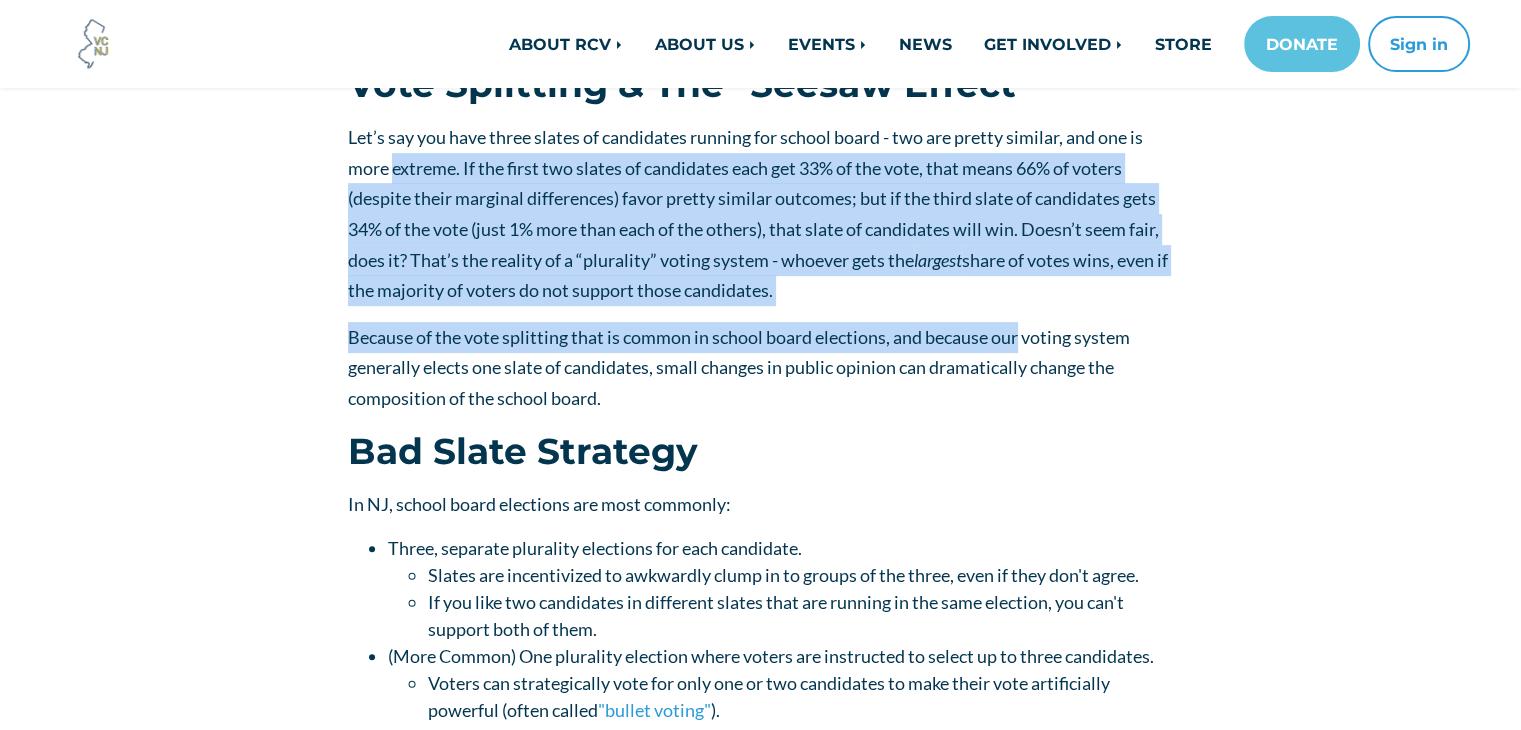 drag, startPoint x: 1011, startPoint y: 308, endPoint x: 422, endPoint y: 163, distance: 606.5855 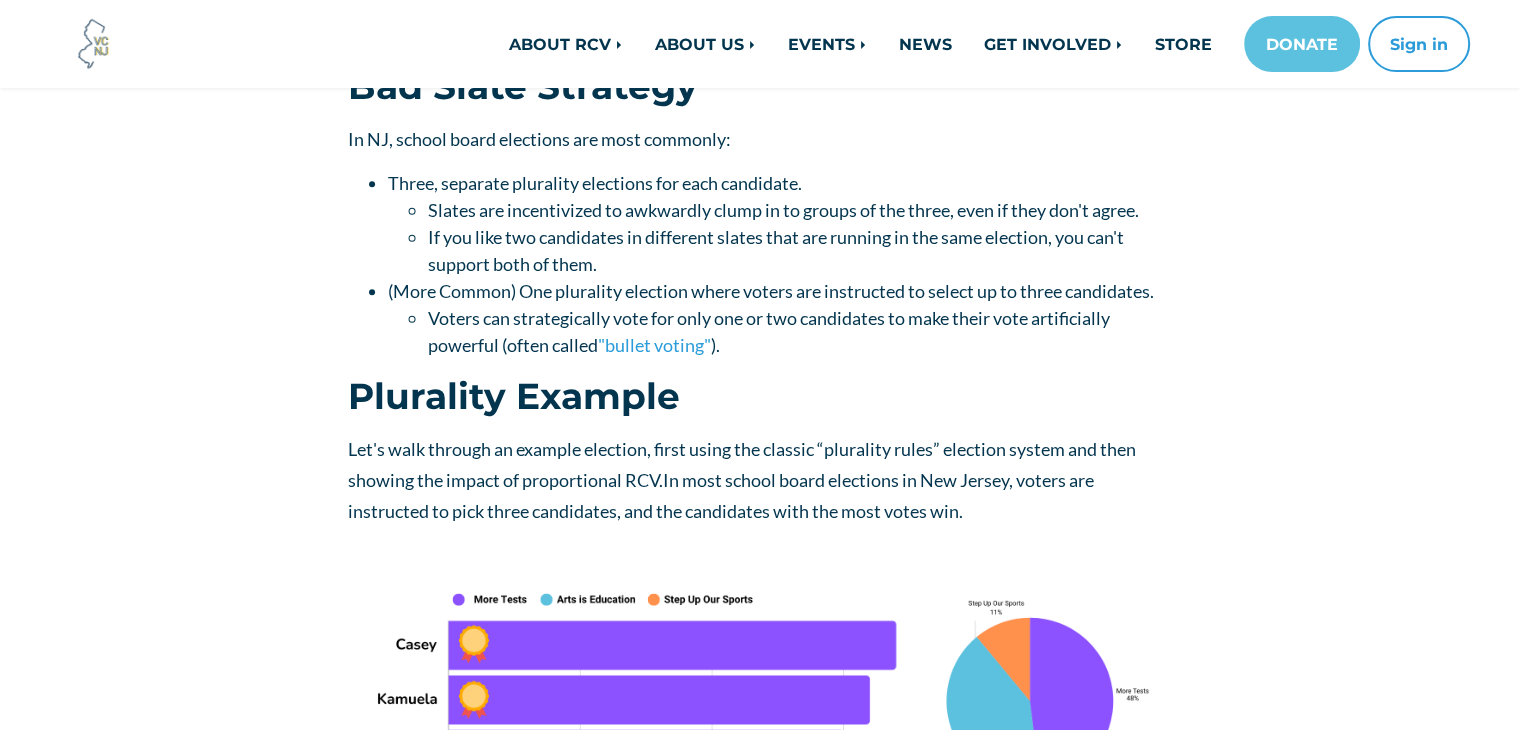 scroll, scrollTop: 1100, scrollLeft: 0, axis: vertical 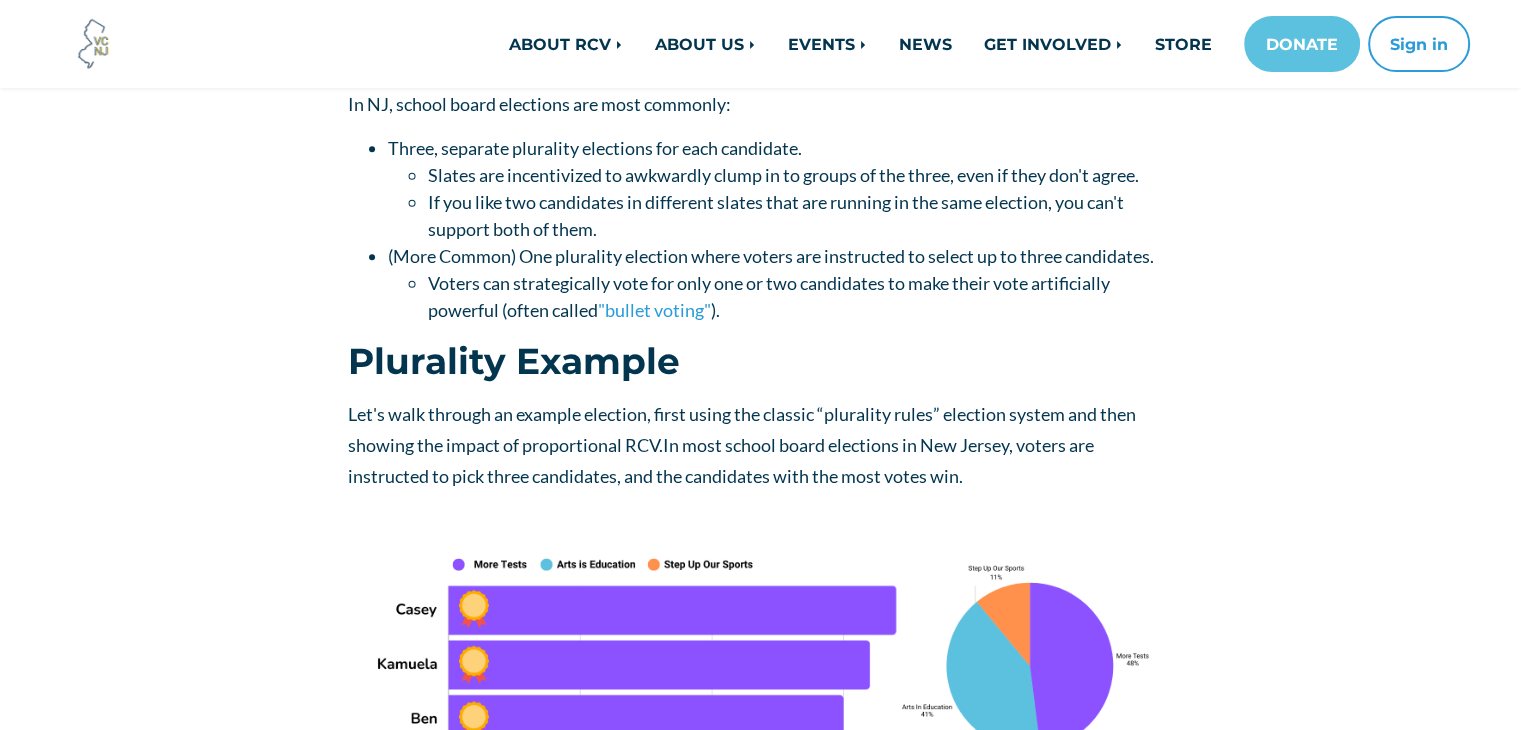 click on "Let's walk through an example election, first using the classic “plurality rules” election system and then showing the impact of proportional RCV." at bounding box center (742, 429) 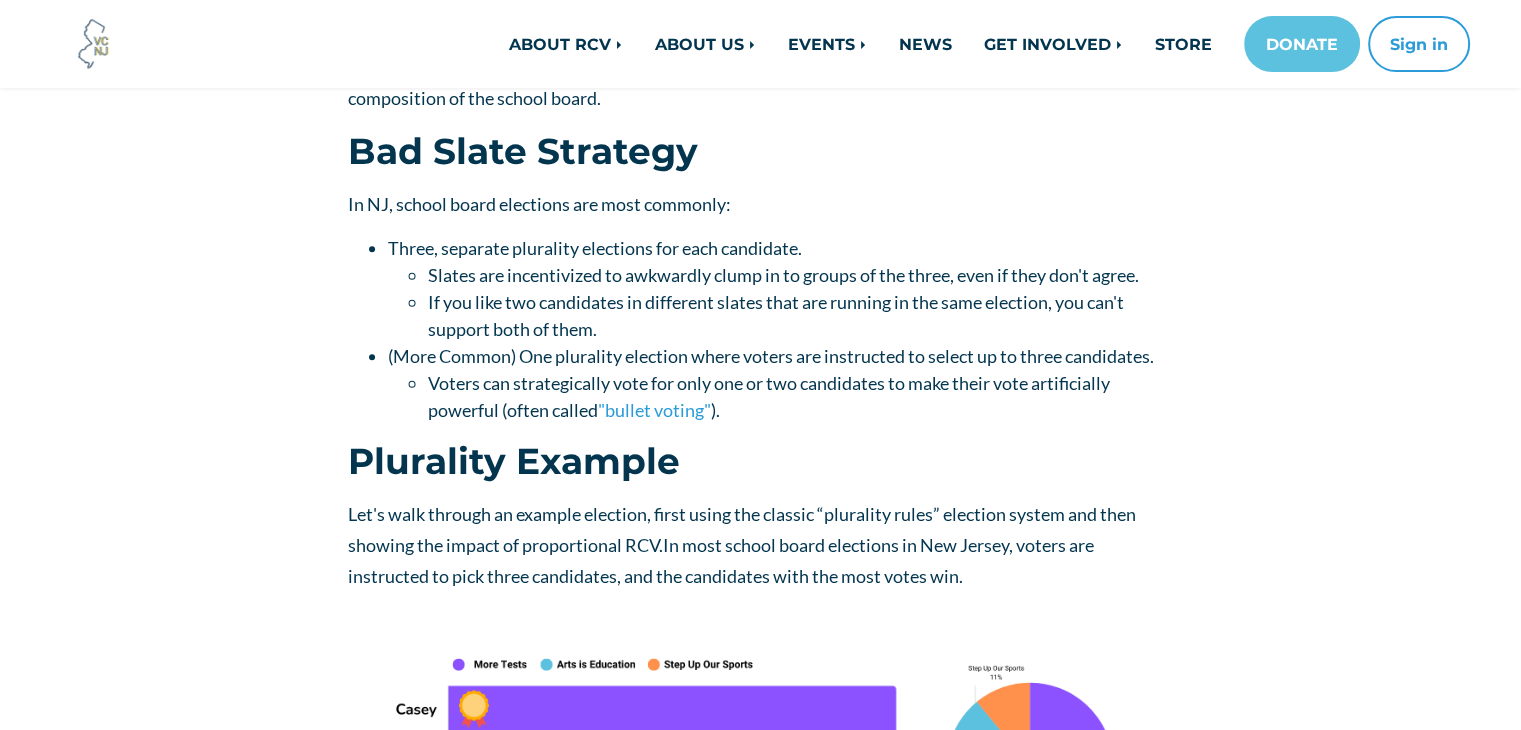 click on "If you like two candidates in different slates that are running in the same election, you can't support both of them." at bounding box center (800, 316) 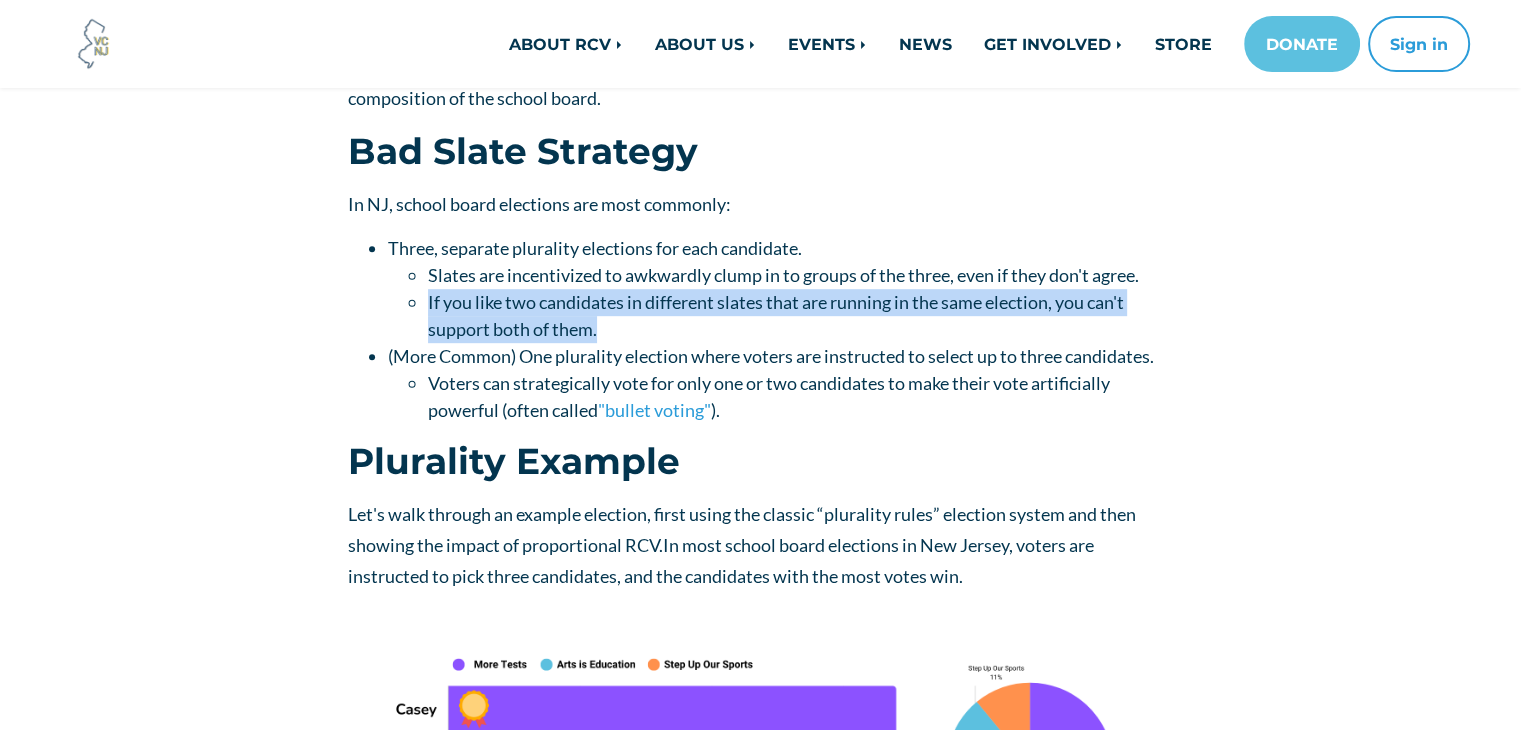 click on "If you like two candidates in different slates that are running in the same election, you can't support both of them." at bounding box center [800, 316] 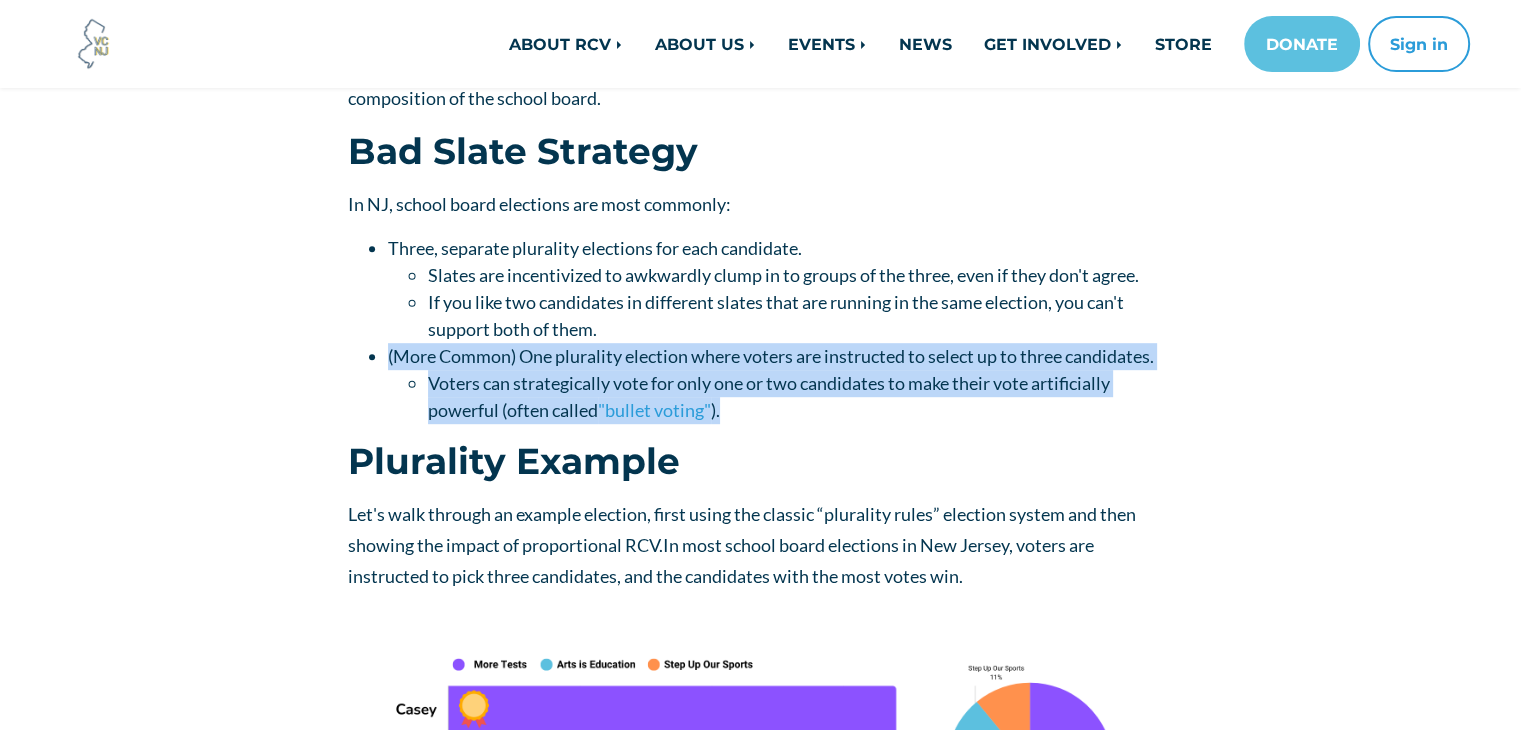 drag, startPoint x: 906, startPoint y: 331, endPoint x: 951, endPoint y: 413, distance: 93.53609 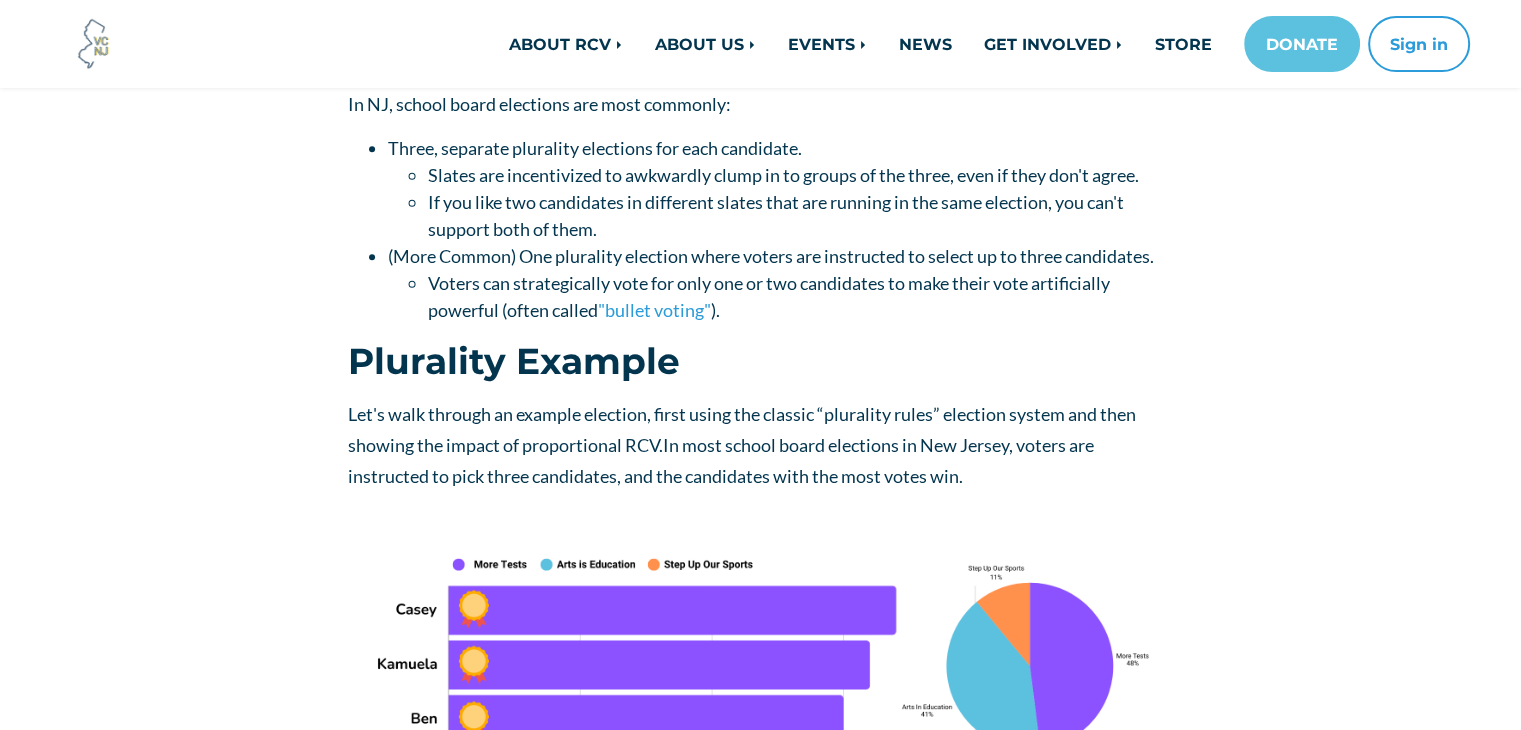 scroll, scrollTop: 1200, scrollLeft: 0, axis: vertical 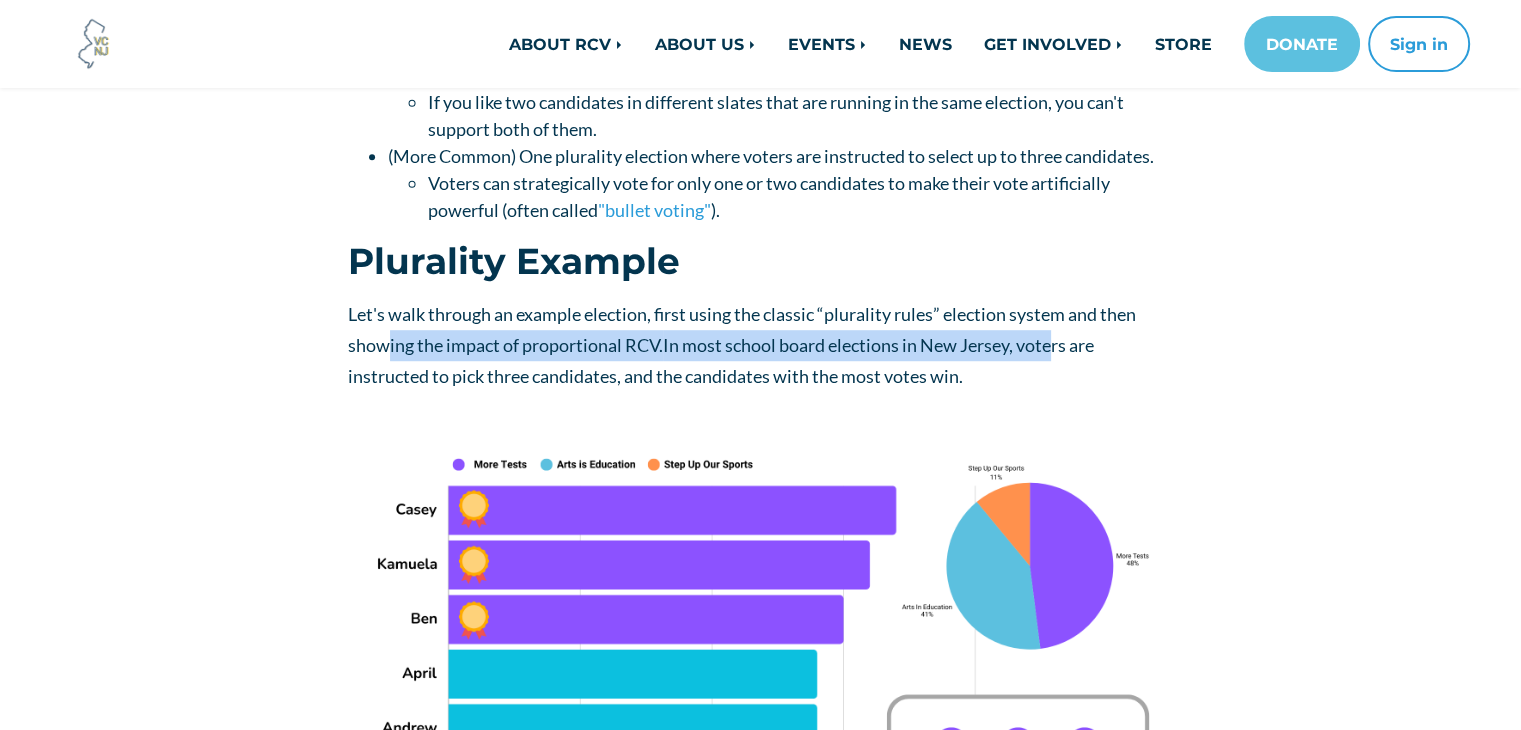 drag, startPoint x: 395, startPoint y: 329, endPoint x: 1054, endPoint y: 342, distance: 659.12823 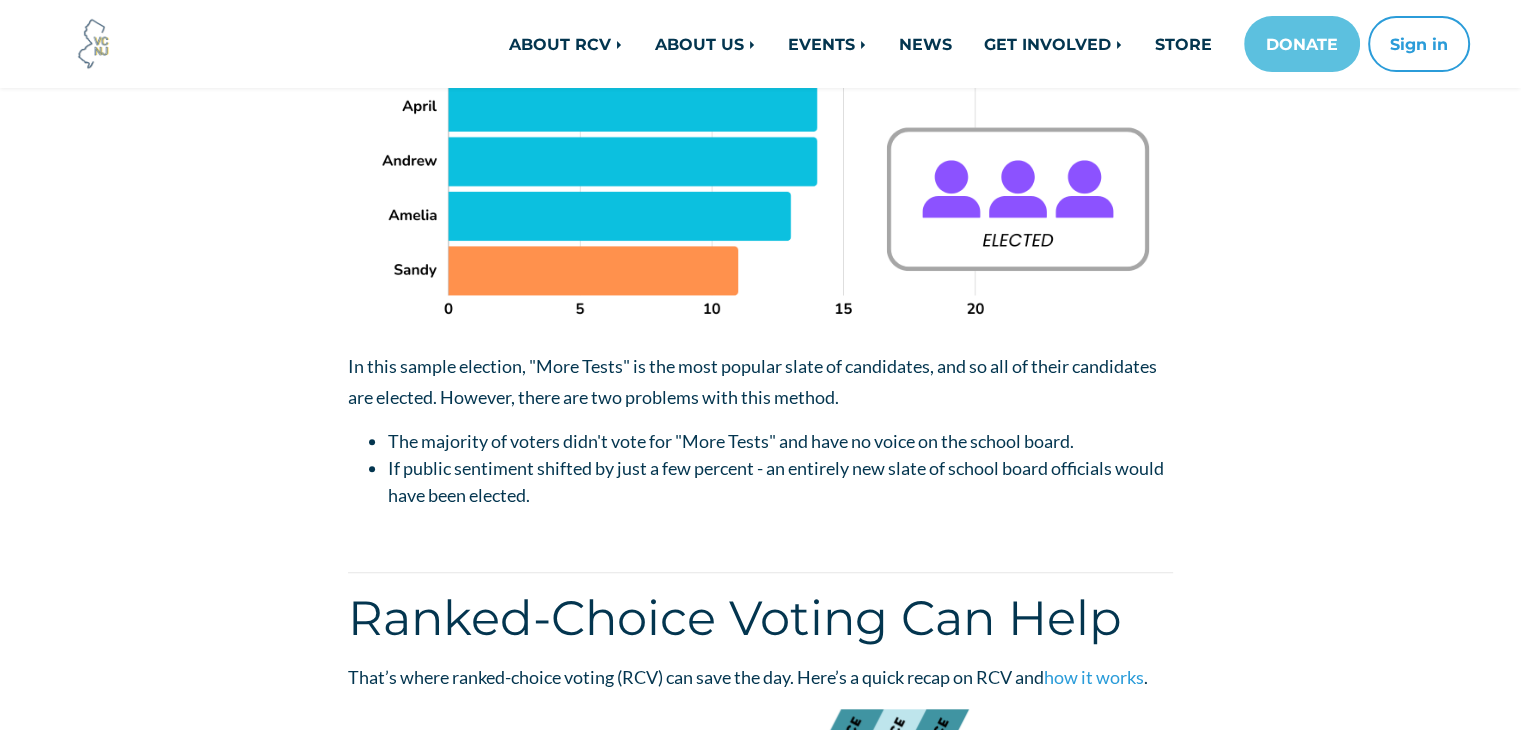 scroll, scrollTop: 1800, scrollLeft: 0, axis: vertical 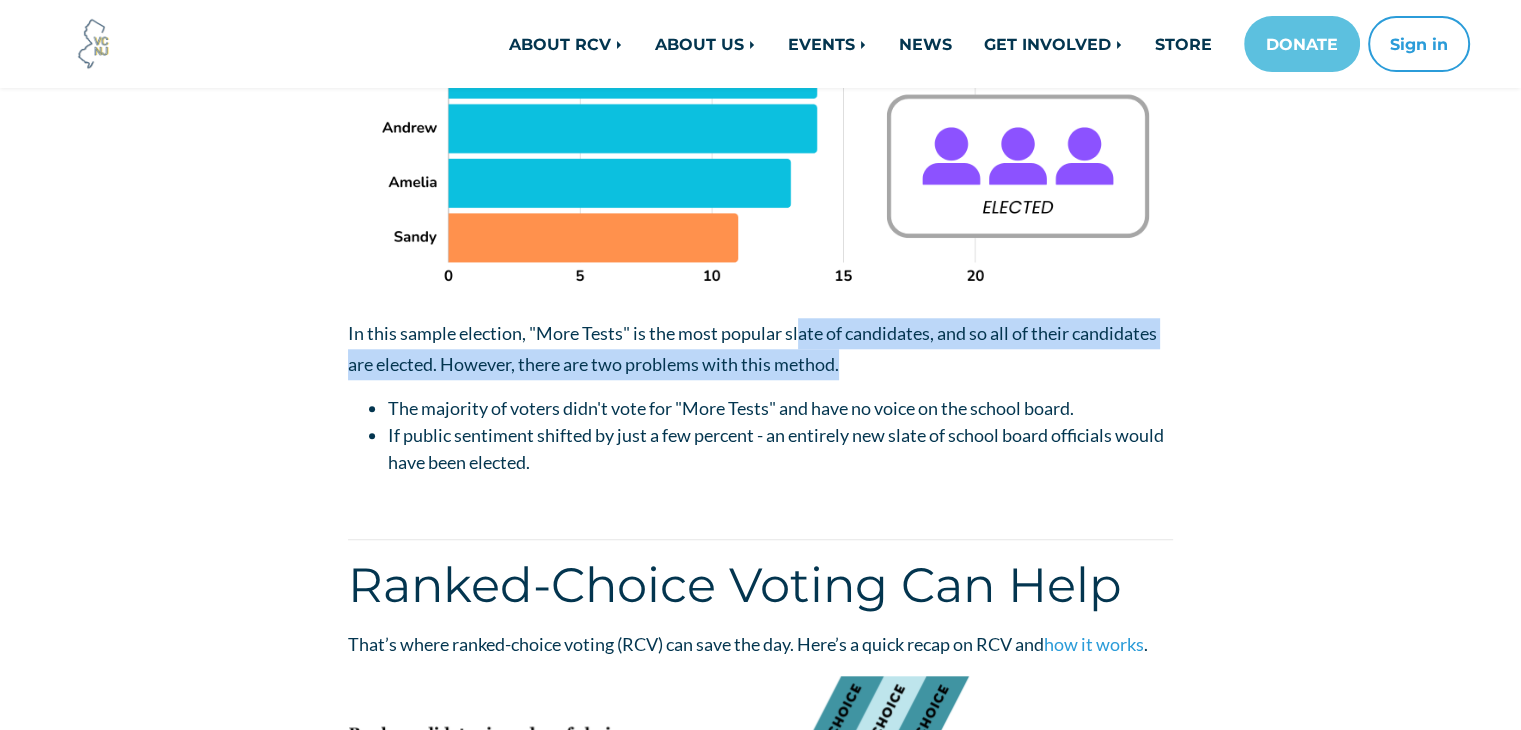 drag, startPoint x: 803, startPoint y: 333, endPoint x: 916, endPoint y: 360, distance: 116.18089 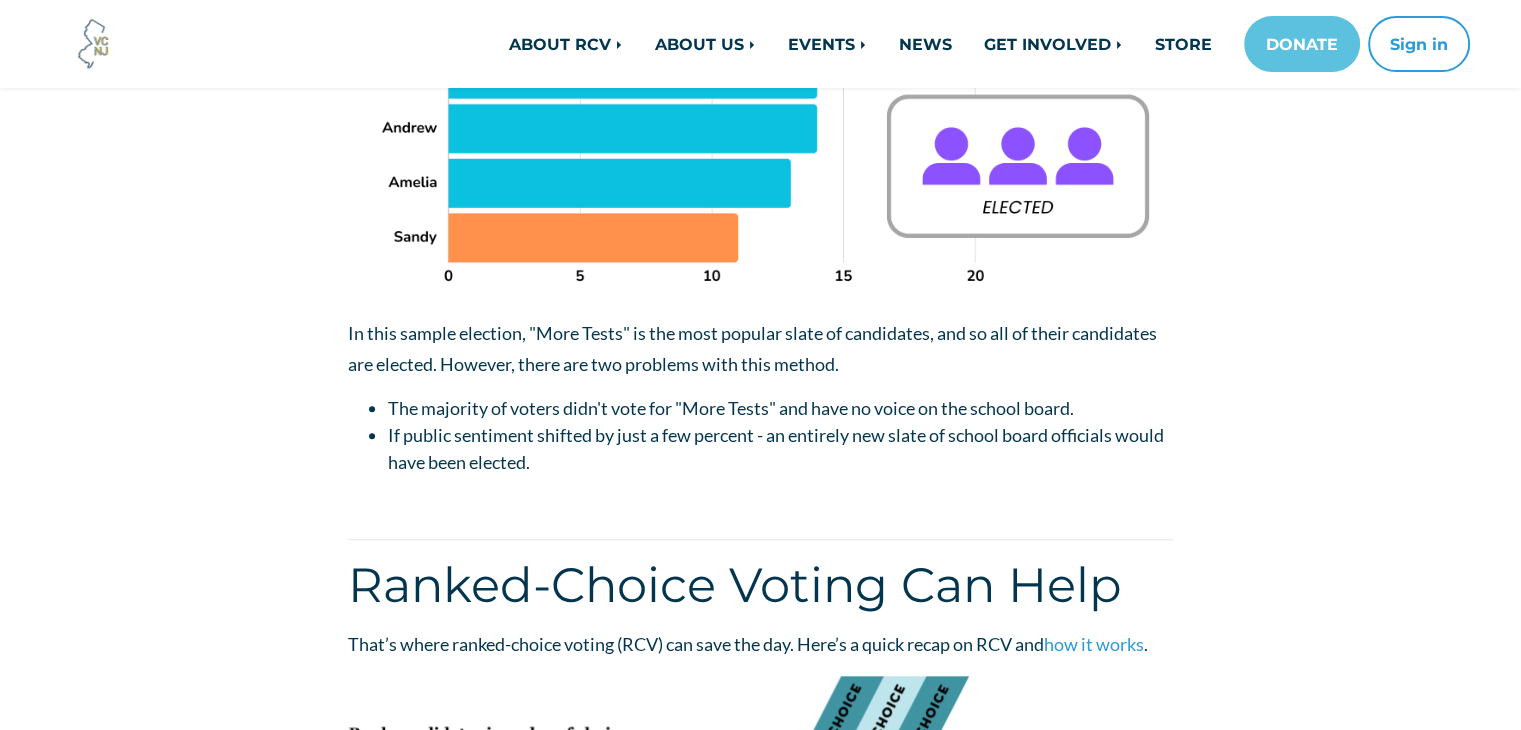 click on "In this sample election, "More Tests" is the most popular slate of candidates, and so all of their candidates are elected. However, there are two problems with this method." at bounding box center (760, 348) 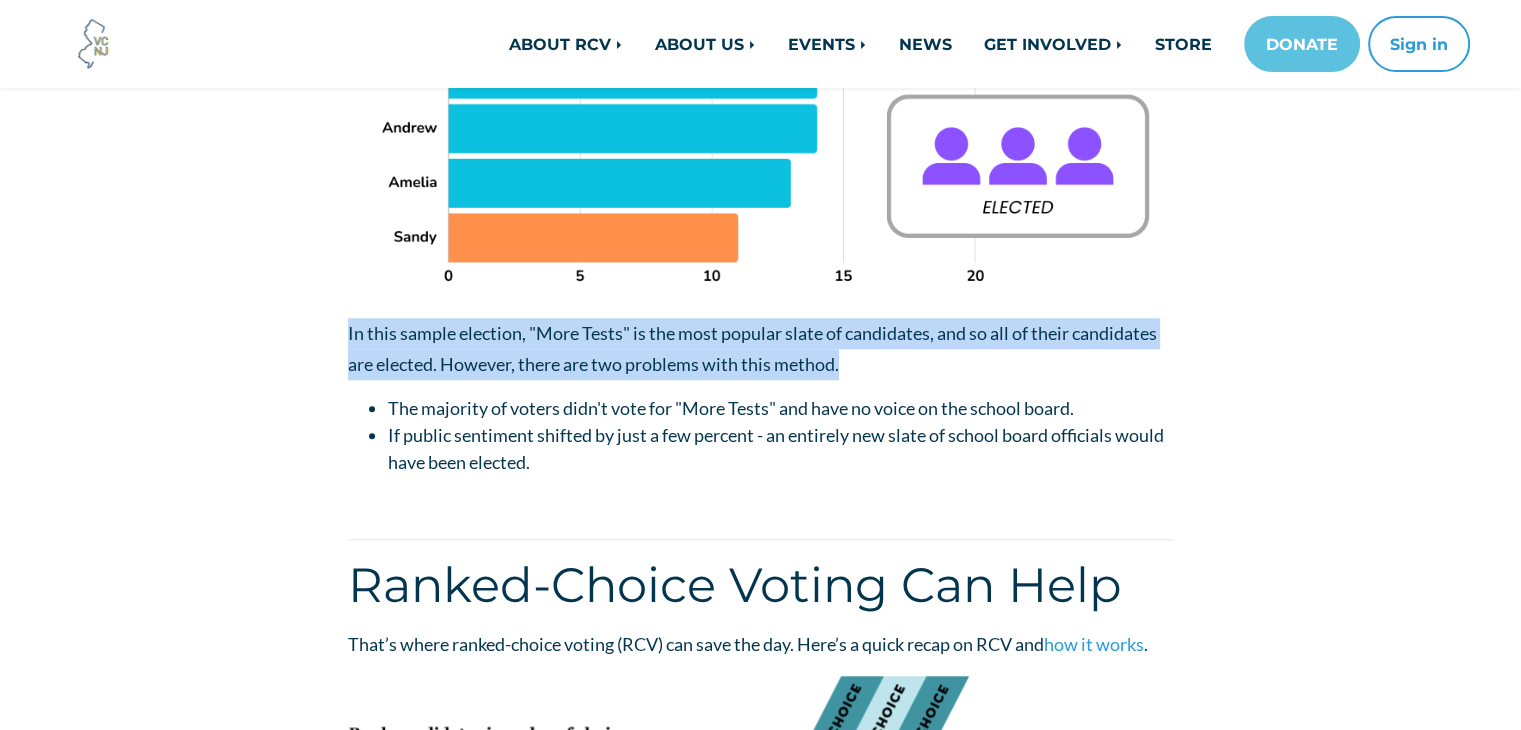 click on "In this sample election, "More Tests" is the most popular slate of candidates, and so all of their candidates are elected. However, there are two problems with this method." at bounding box center (760, 348) 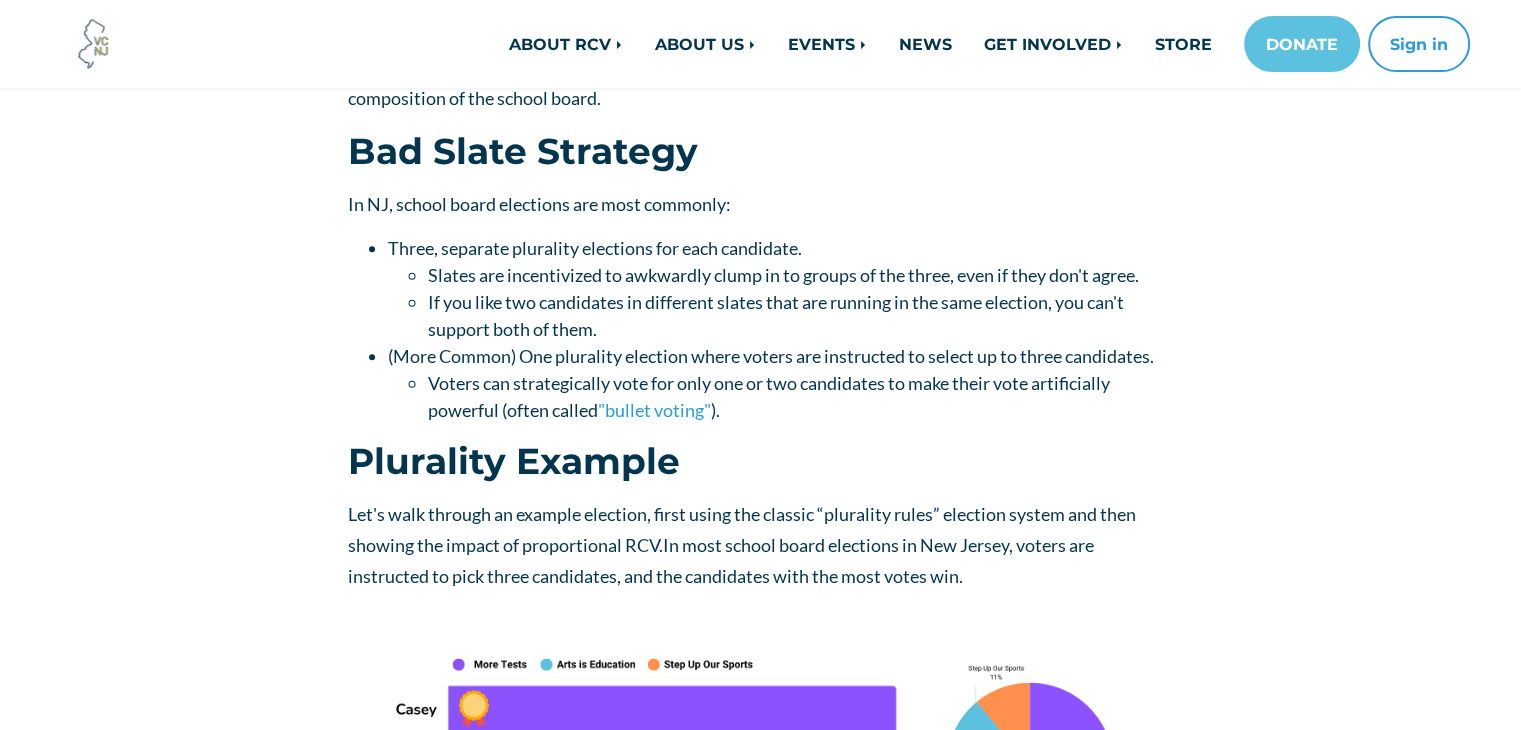 scroll, scrollTop: 1000, scrollLeft: 0, axis: vertical 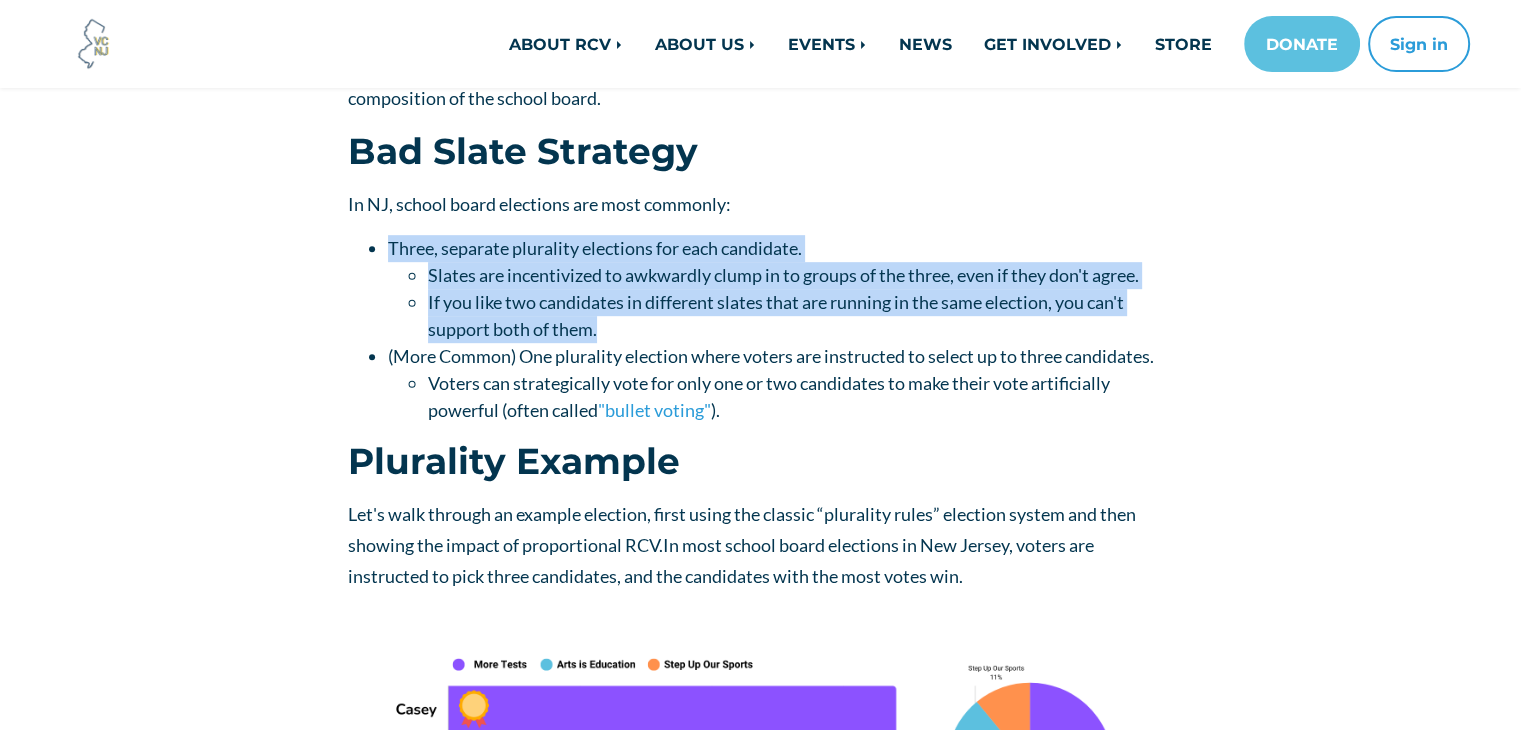 drag, startPoint x: 365, startPoint y: 249, endPoint x: 708, endPoint y: 334, distance: 353.37515 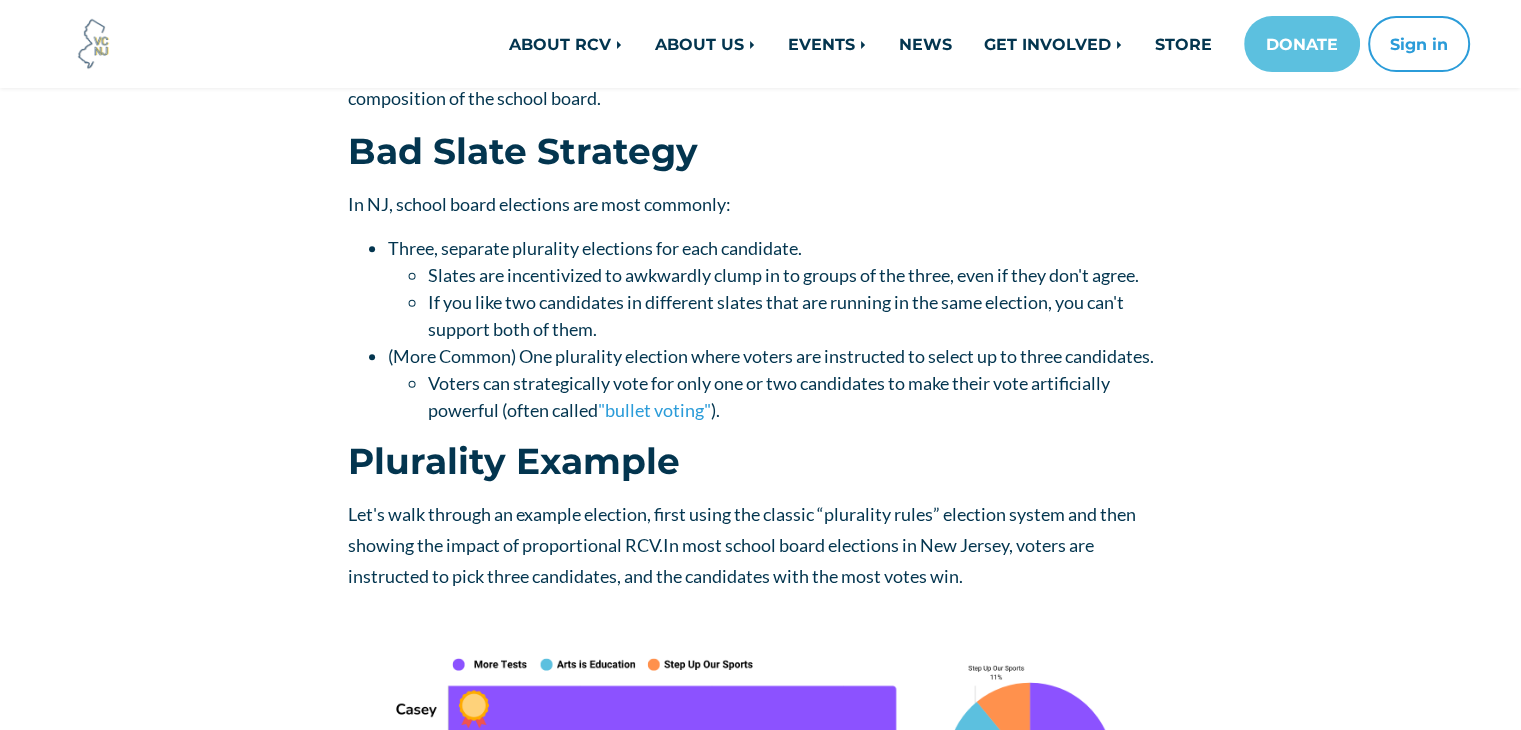 click on "If you like two candidates in different slates that are running in the same election, you can't support both of them." at bounding box center [800, 316] 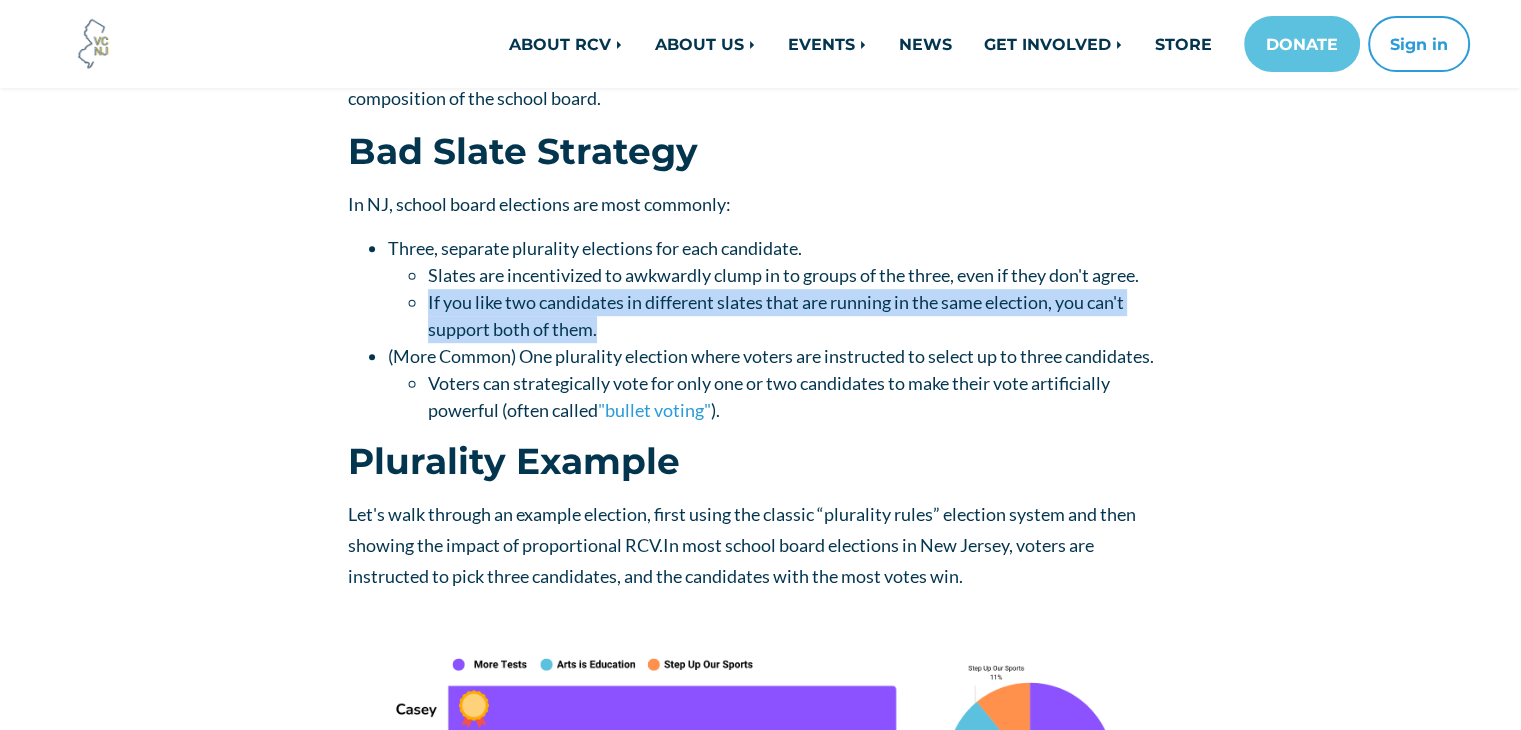 click on "If you like two candidates in different slates that are running in the same election, you can't support both of them." at bounding box center [800, 316] 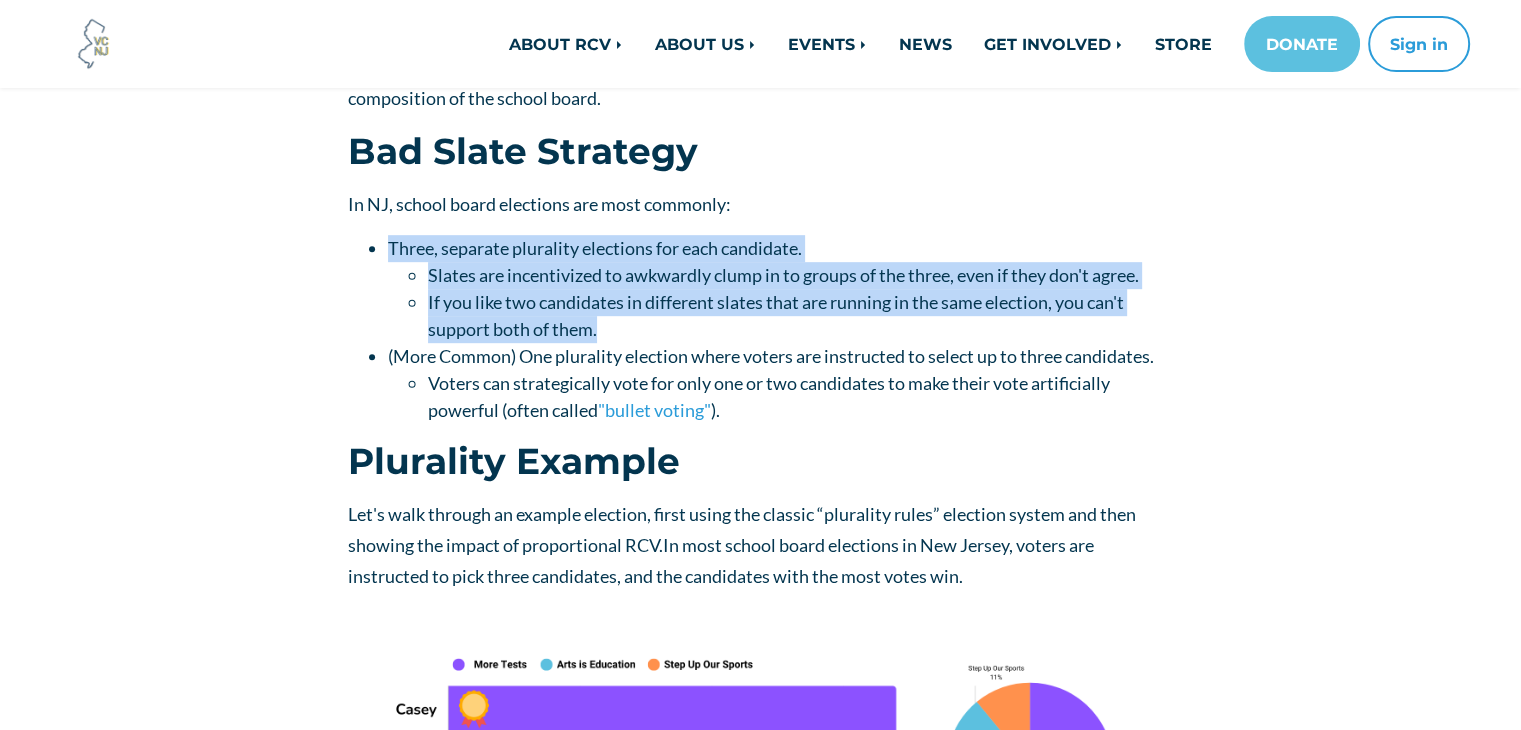 drag, startPoint x: 718, startPoint y: 329, endPoint x: 362, endPoint y: 244, distance: 366.00684 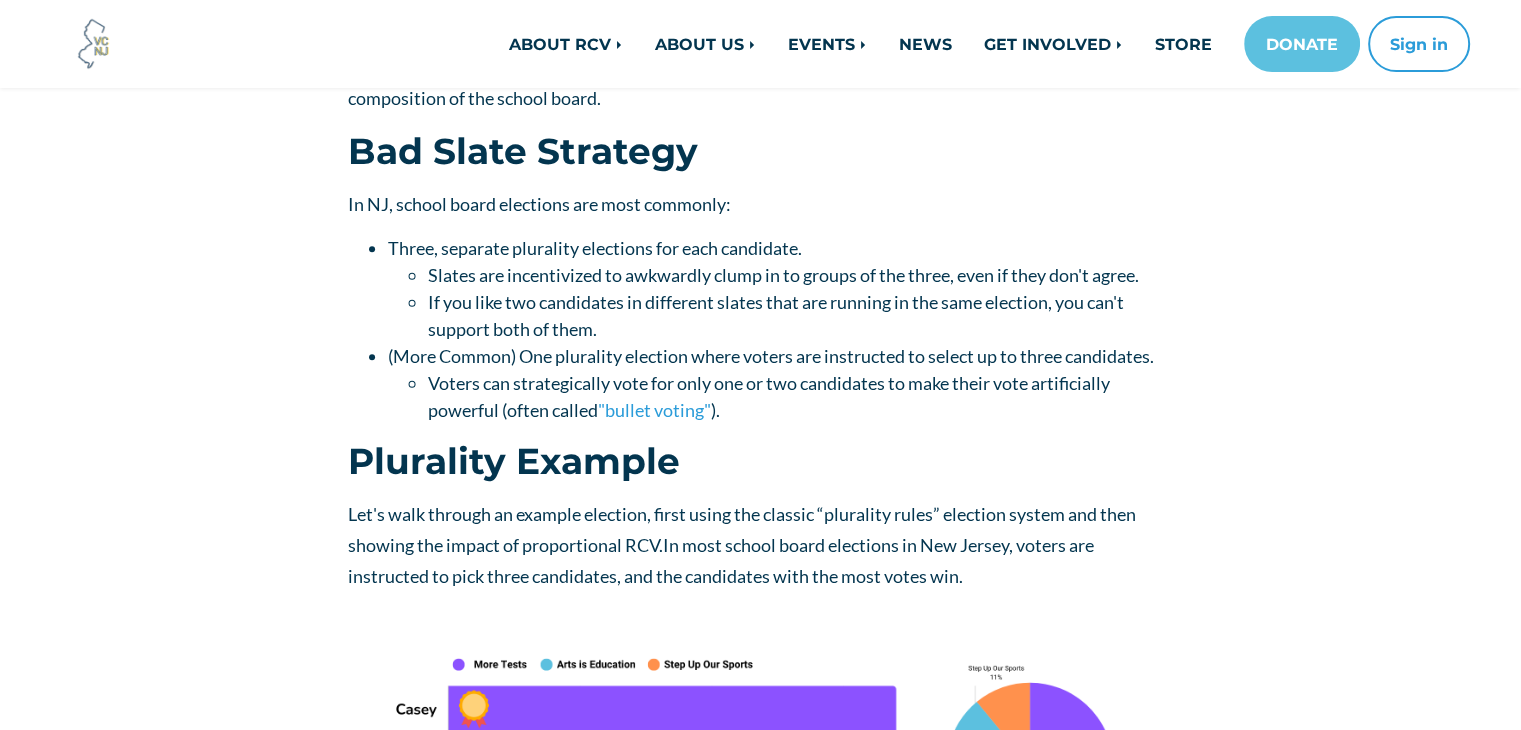 click on "(More Common) One plurality election where voters are instructed to select up to three candidates.
Voters can strategically vote for only one or two candidates to make their vote artificially powerful (often called  "bullet voting" )." at bounding box center (780, 383) 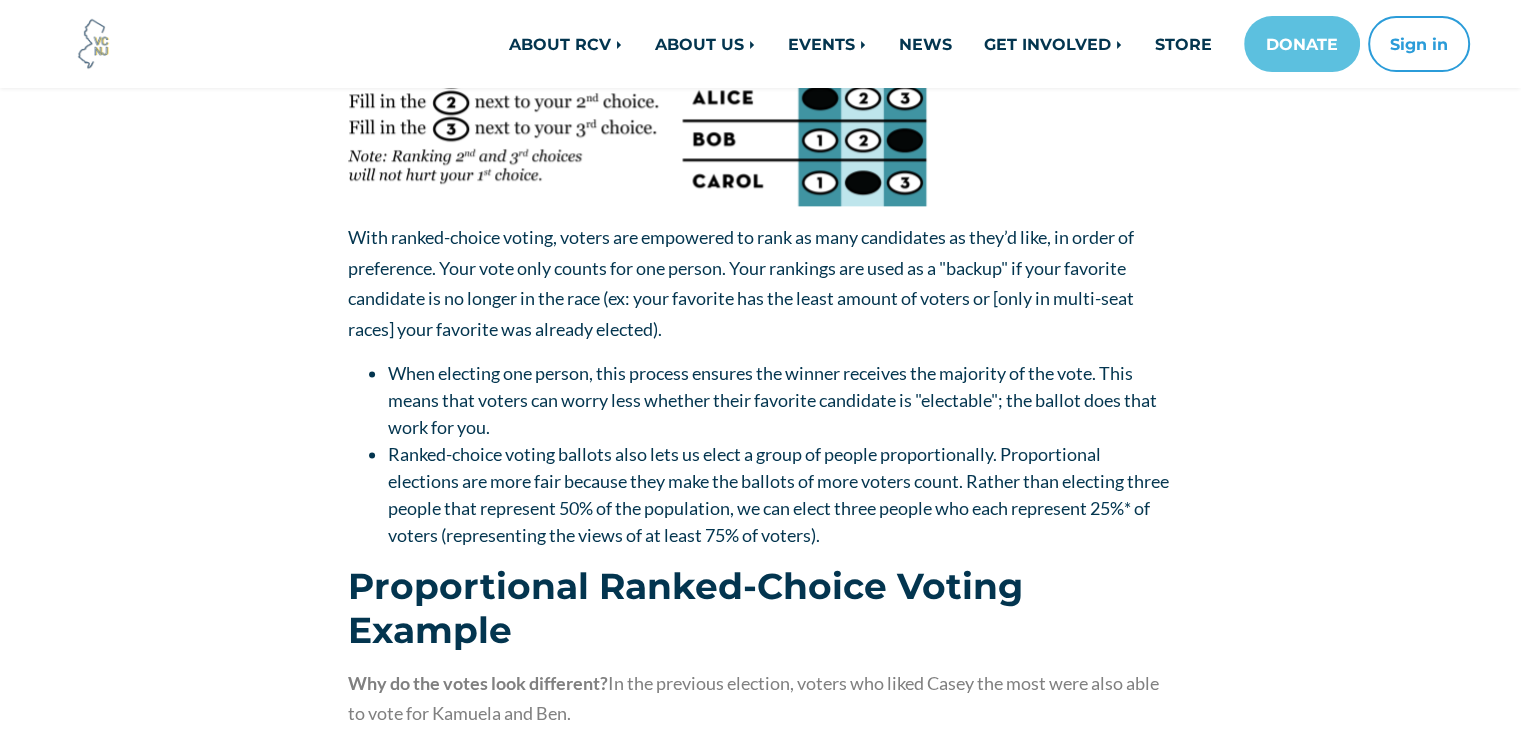 scroll, scrollTop: 2500, scrollLeft: 0, axis: vertical 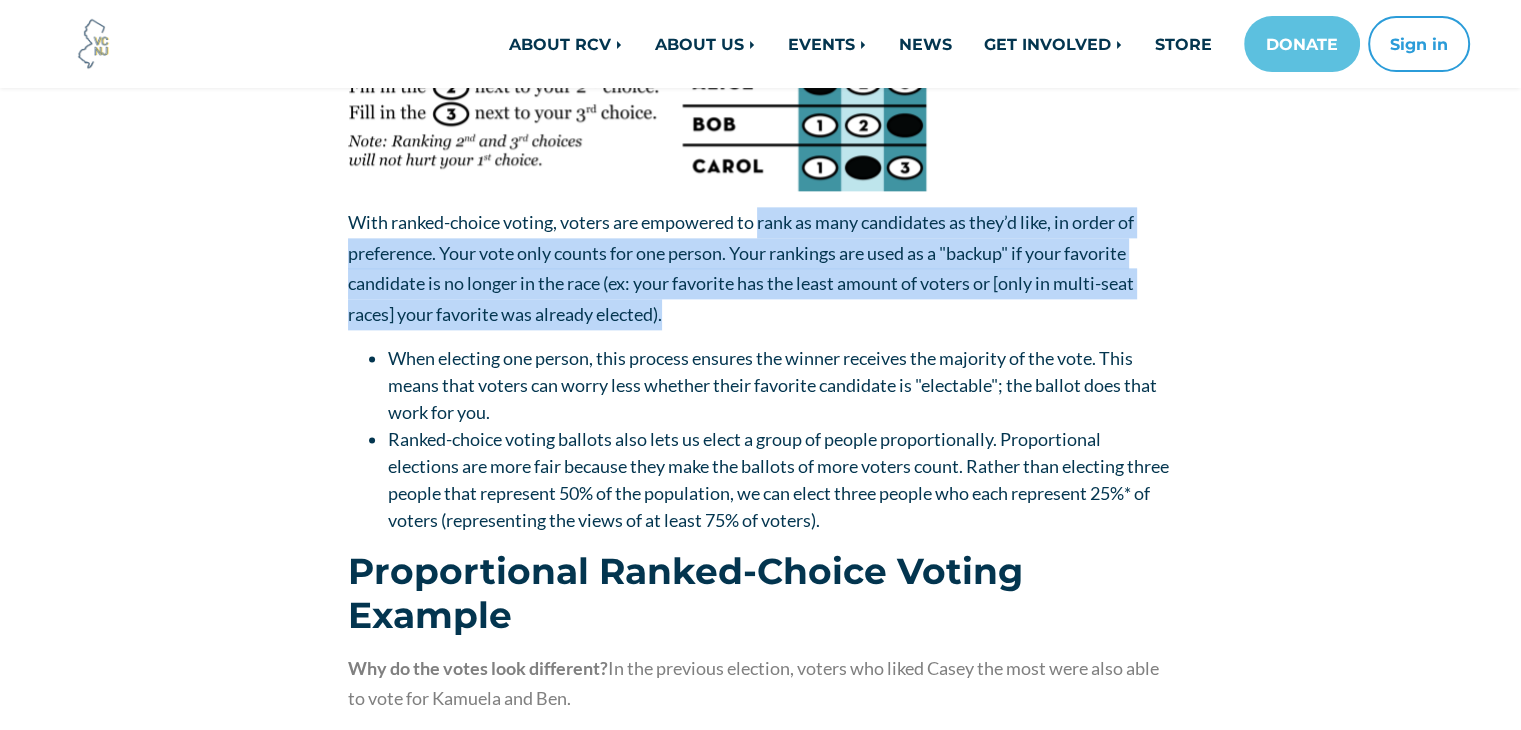 drag, startPoint x: 763, startPoint y: 224, endPoint x: 919, endPoint y: 320, distance: 183.17204 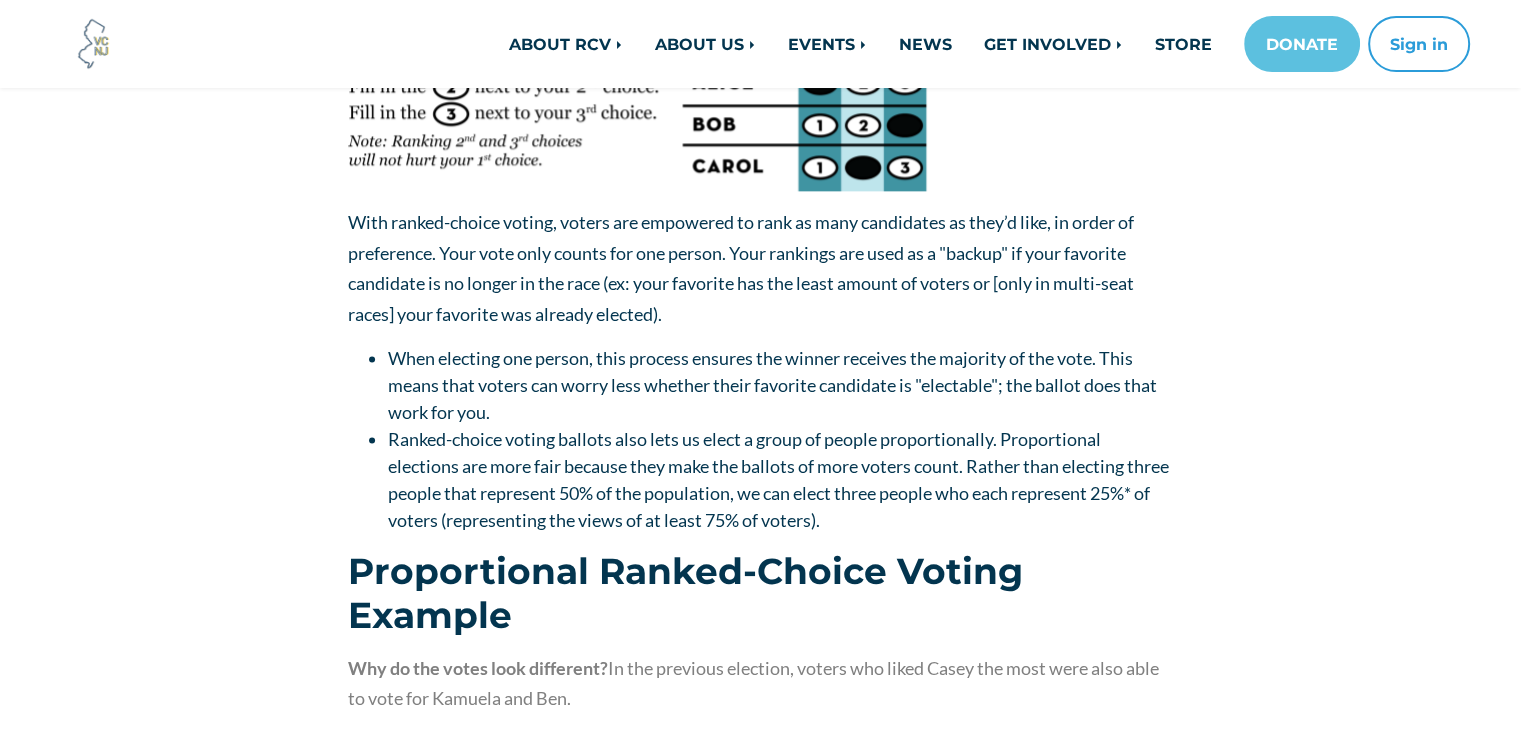 click on "With ranked-choice voting, voters are empowered to rank as many candidates as they’d like, in order of preference. Your vote only counts for one person. Your rankings are used as a "backup" if your favorite candidate is no longer in the race (ex: your favorite has the least amount of voters or [only in multi-seat races] your favorite was already elected)." at bounding box center (760, 268) 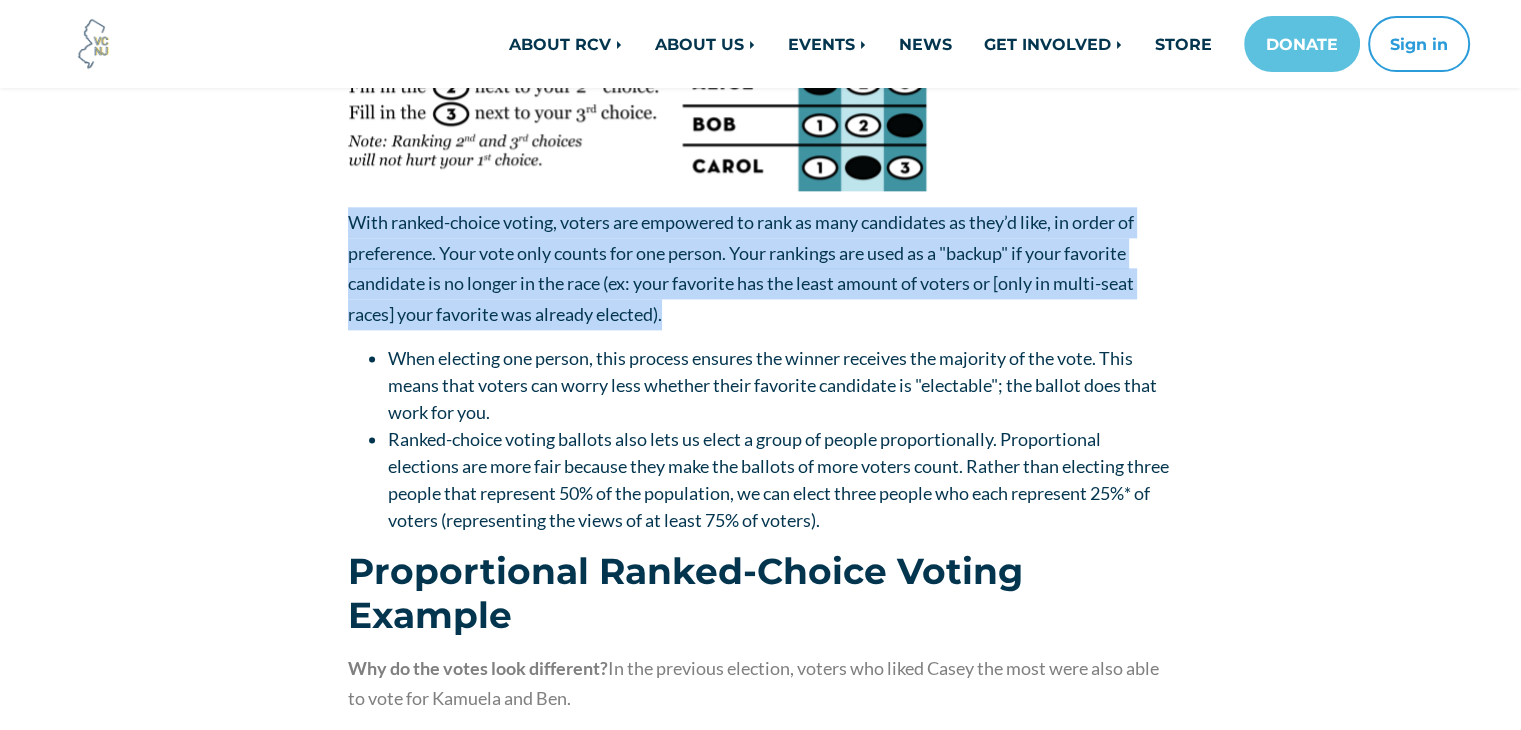 click on "With ranked-choice voting, voters are empowered to rank as many candidates as they’d like, in order of preference. Your vote only counts for one person. Your rankings are used as a "backup" if your favorite candidate is no longer in the race (ex: your favorite has the least amount of voters or [only in multi-seat races] your favorite was already elected)." at bounding box center (760, 268) 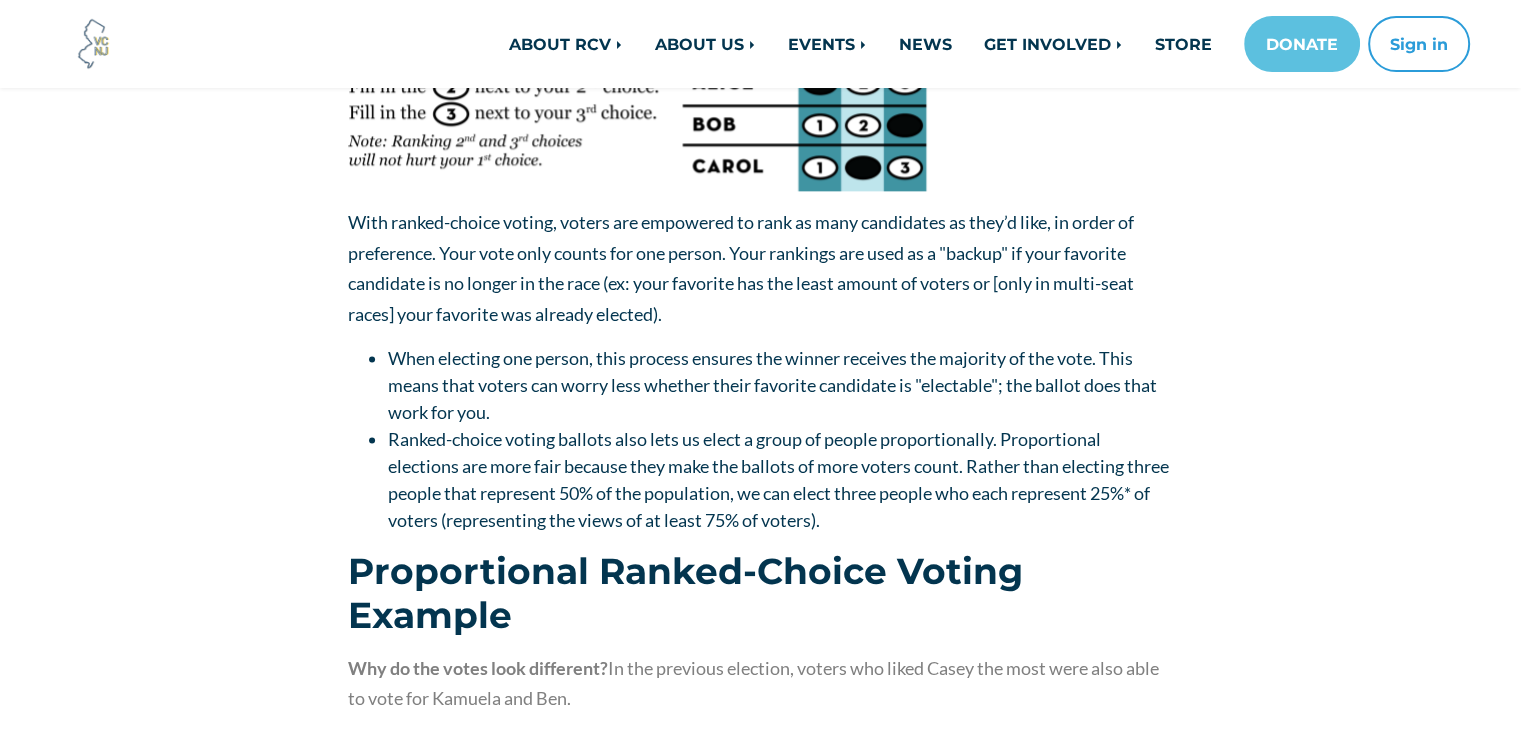 drag, startPoint x: 936, startPoint y: 317, endPoint x: 861, endPoint y: 404, distance: 114.865135 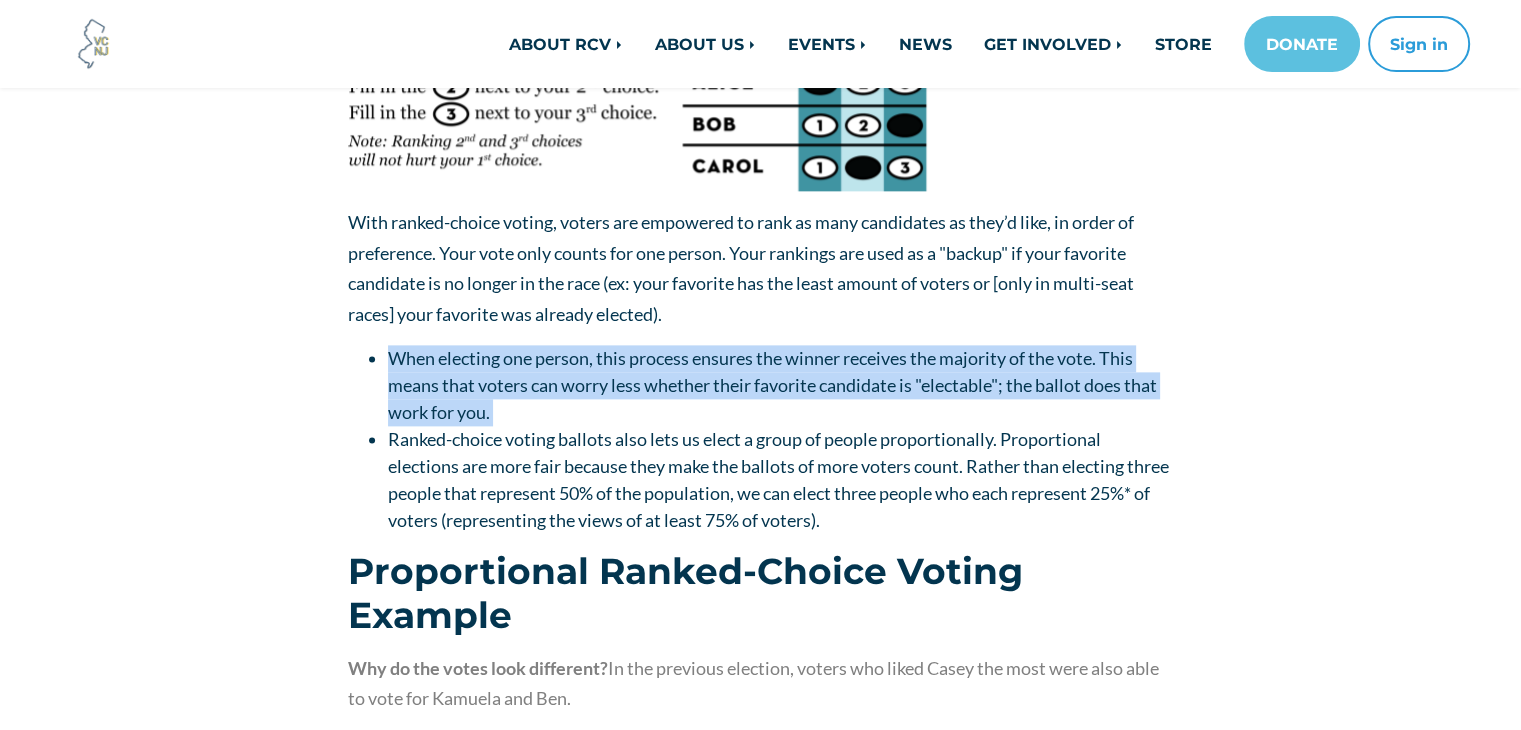 click on "When electing one person, this process ensures the winner receives the majority of the vote. This means that voters can worry less whether their favorite candidate is "electable"; the ballot does that work for you." at bounding box center [780, 385] 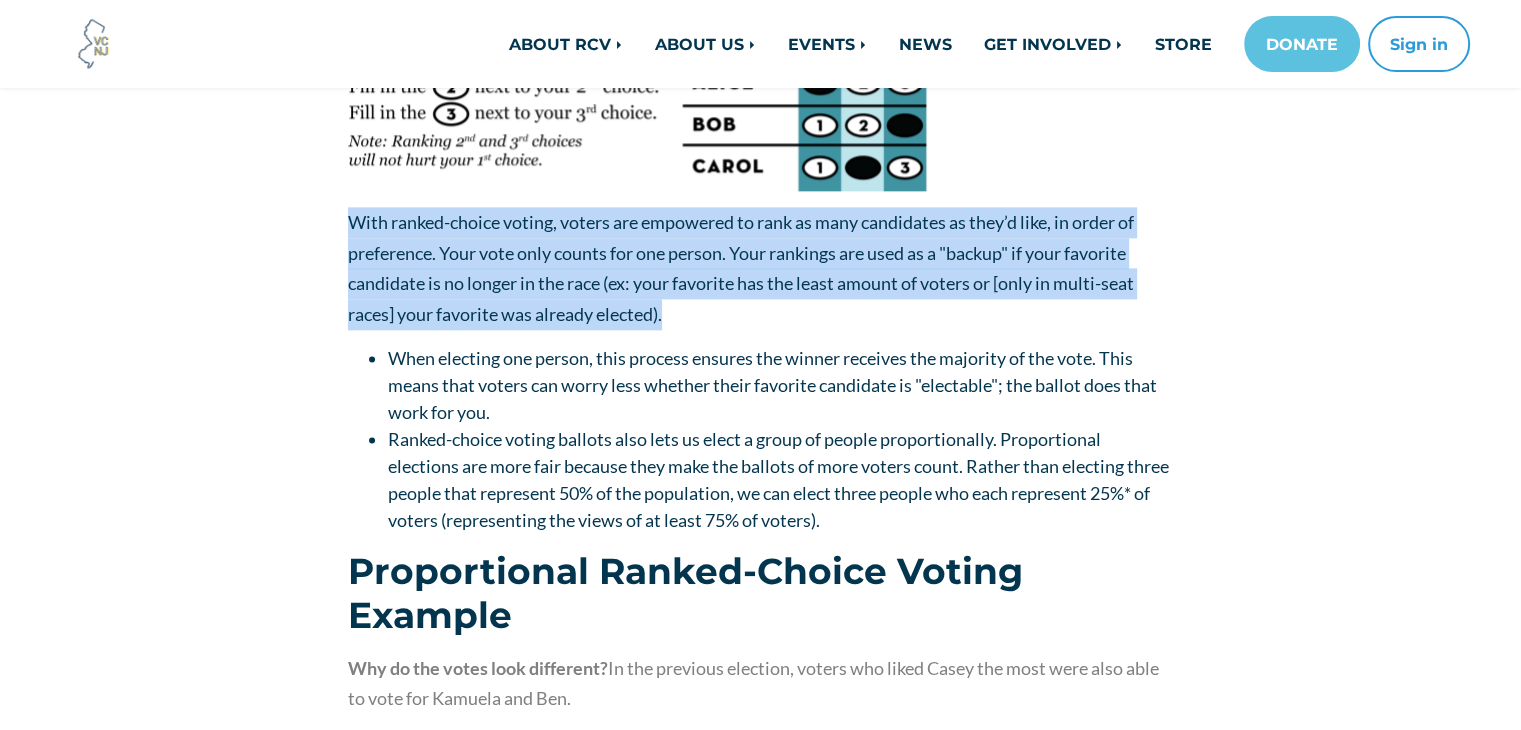 click on "With ranked-choice voting, voters are empowered to rank as many candidates as they’d like, in order of preference. Your vote only counts for one person. Your rankings are used as a "backup" if your favorite candidate is no longer in the race (ex: your favorite has the least amount of voters or [only in multi-seat races] your favorite was already elected)." at bounding box center (760, 268) 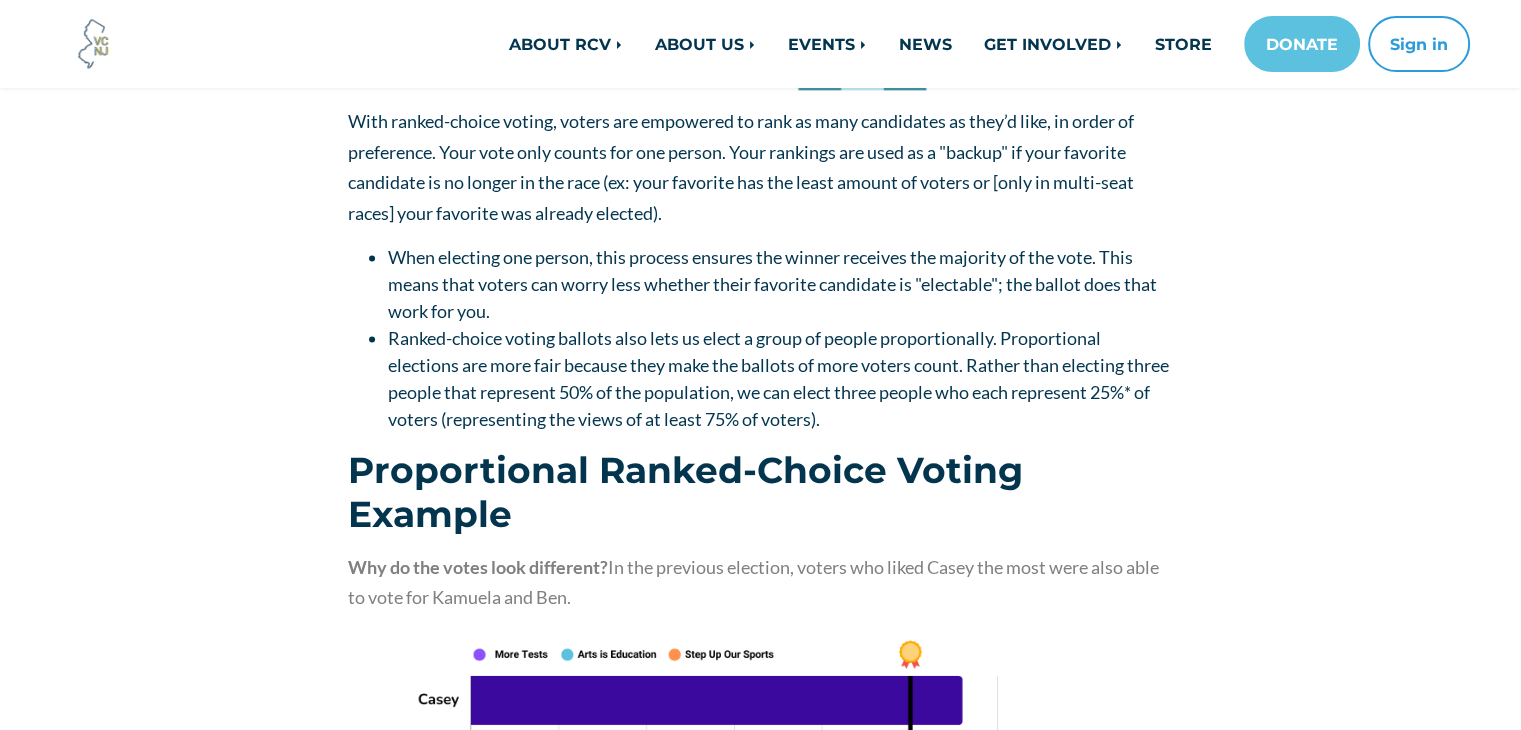 scroll, scrollTop: 2700, scrollLeft: 0, axis: vertical 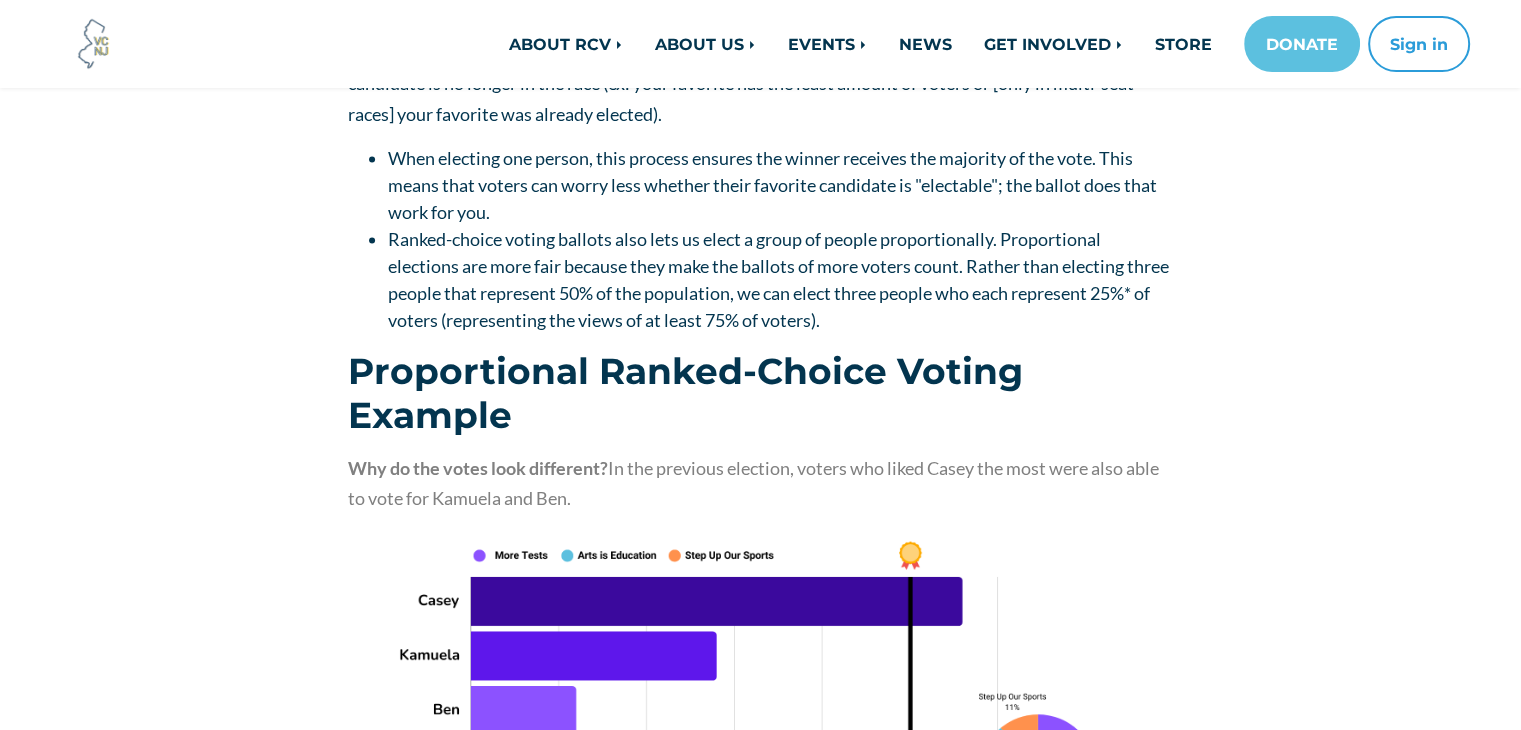 drag, startPoint x: 1020, startPoint y: 221, endPoint x: 1024, endPoint y: 317, distance: 96.0833 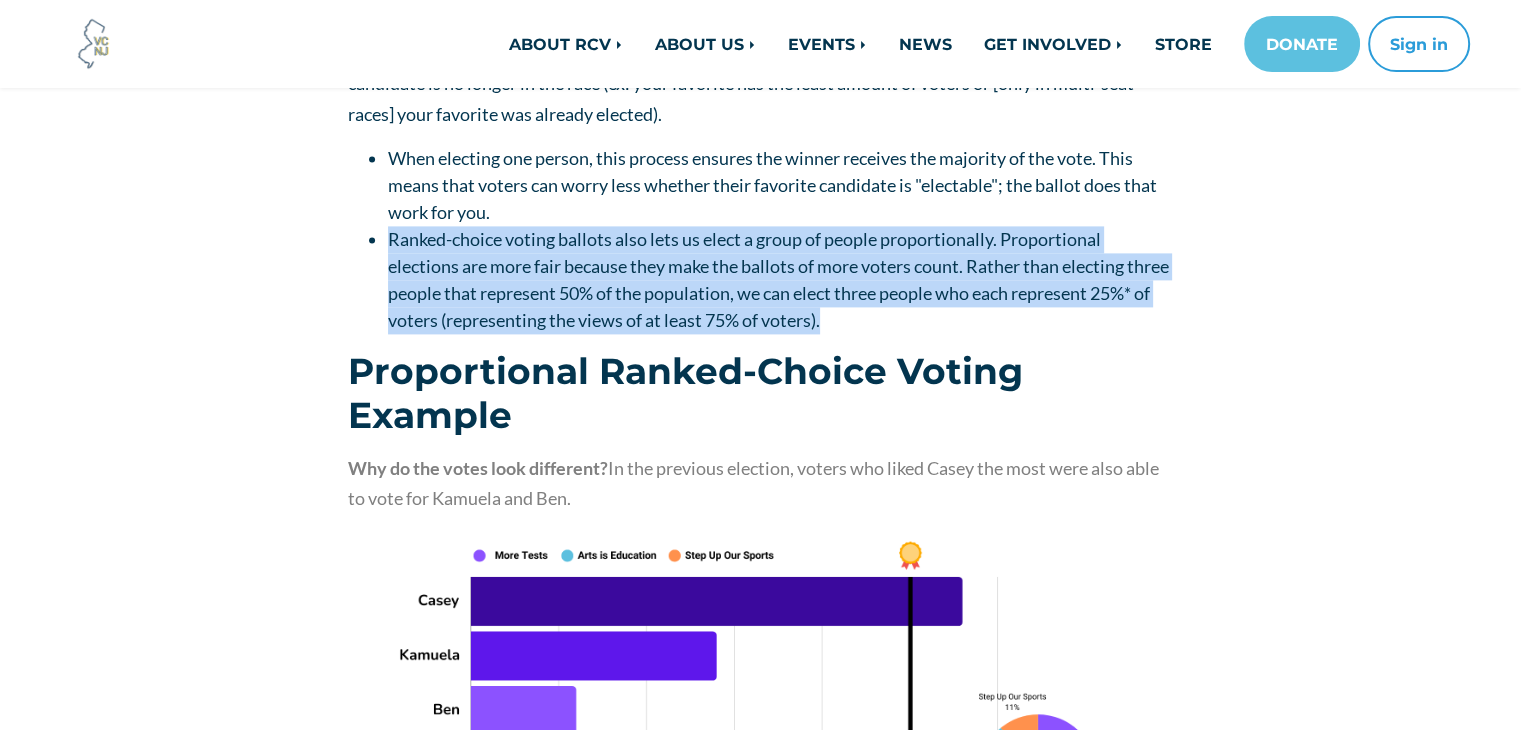 click on "Proportional Ranked-Choice Voting Example" at bounding box center (780, 280) 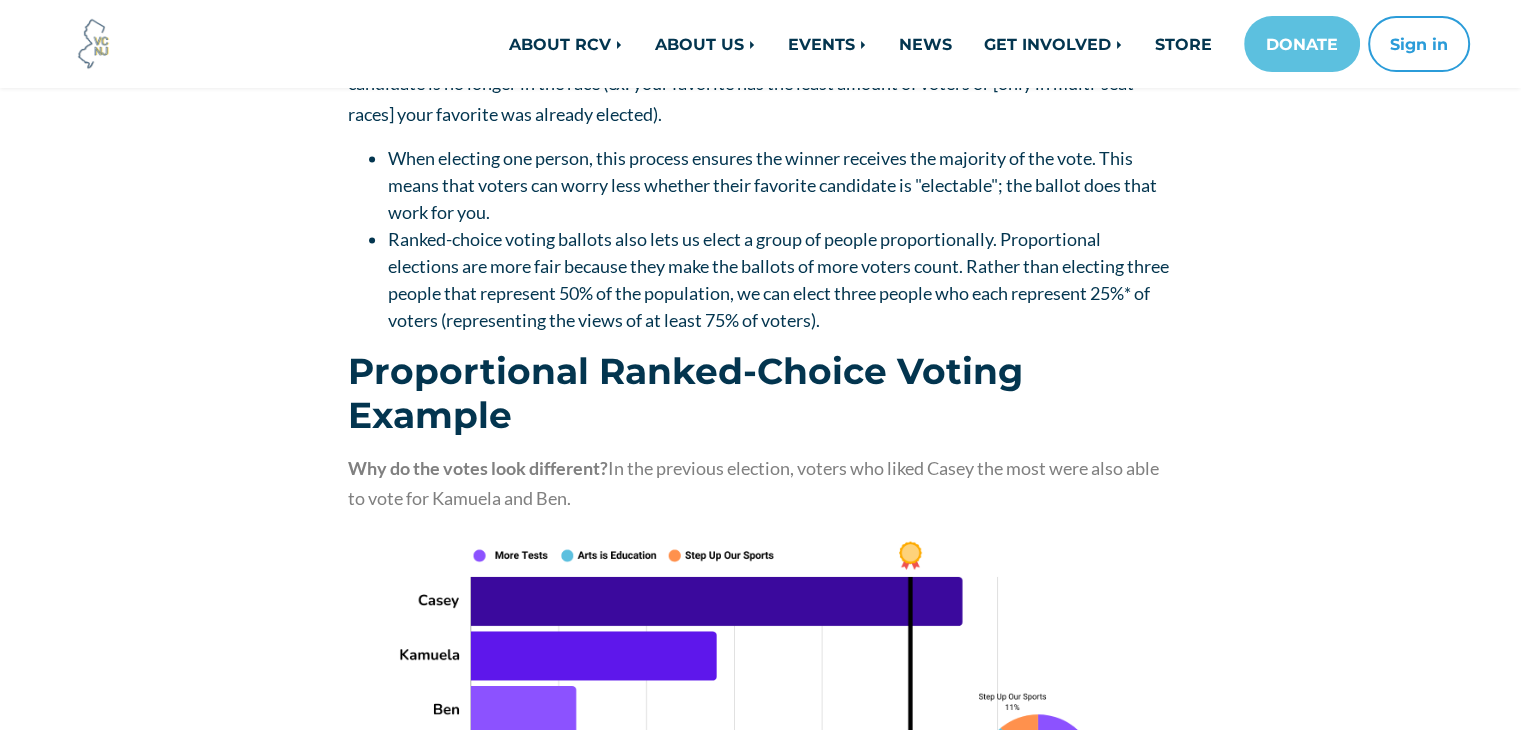 click on "When electing one person, this process ensures the winner receives the majority of the vote. This means that voters can worry less whether their favorite candidate is "electable"; the ballot does that work for you." at bounding box center (780, 185) 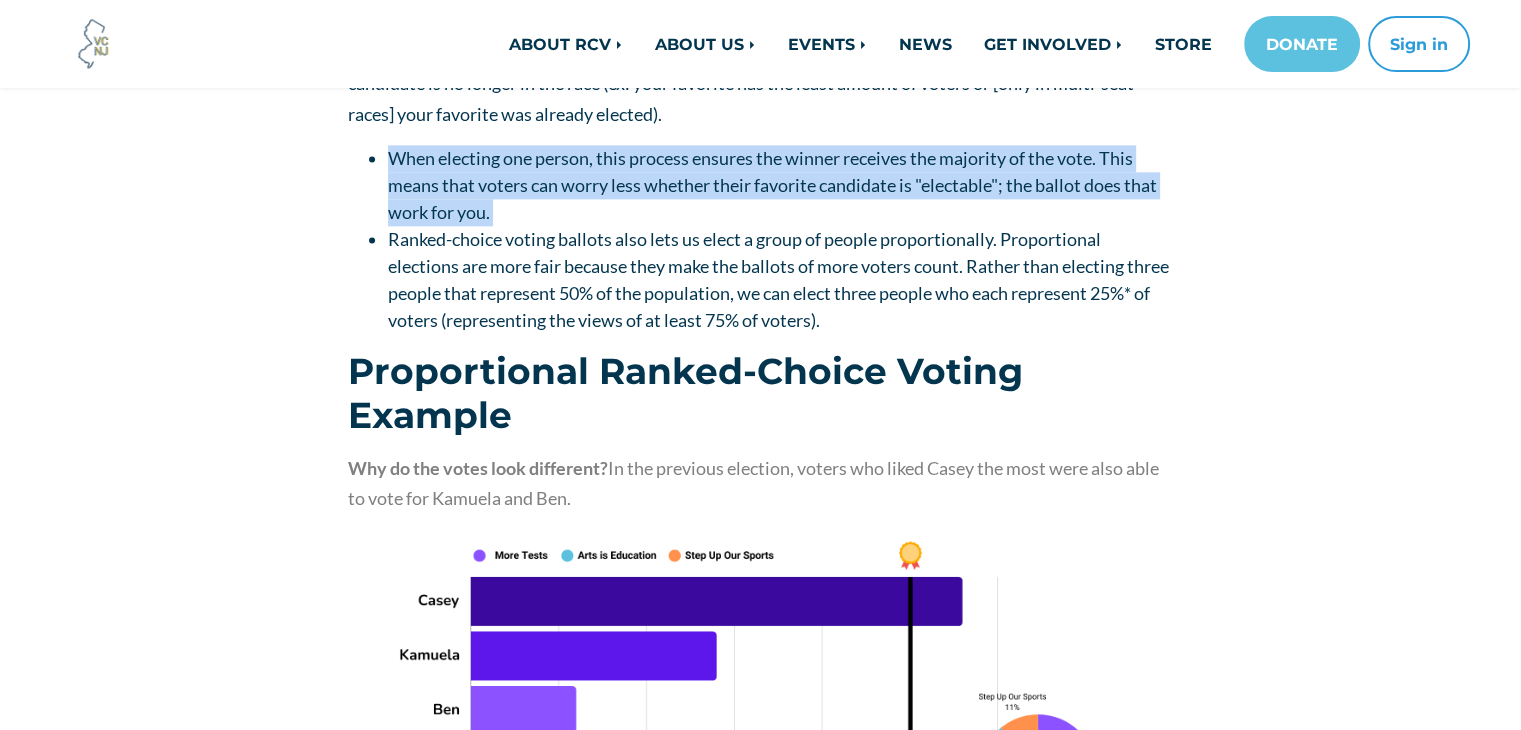 drag, startPoint x: 847, startPoint y: 210, endPoint x: 880, endPoint y: 210, distance: 33 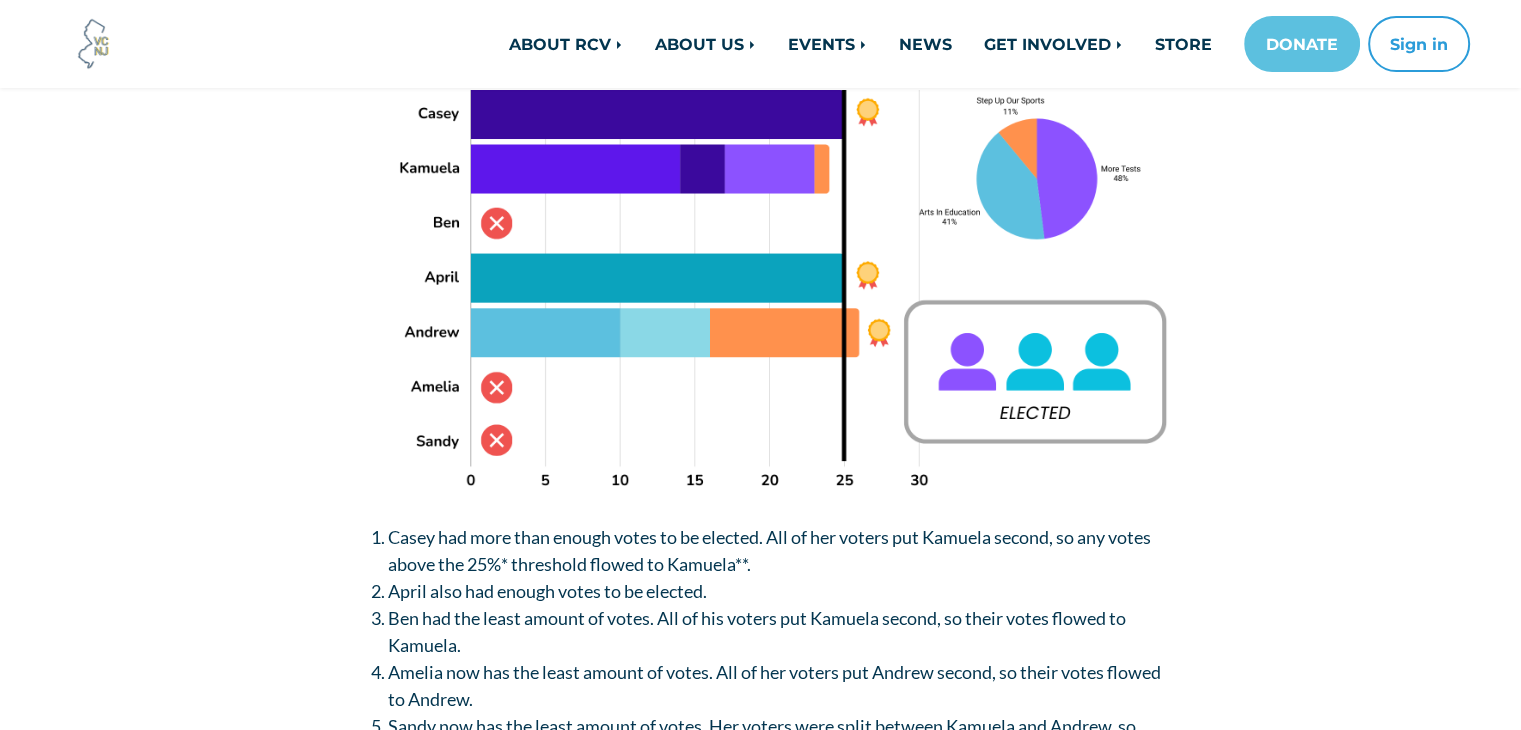 scroll, scrollTop: 3700, scrollLeft: 0, axis: vertical 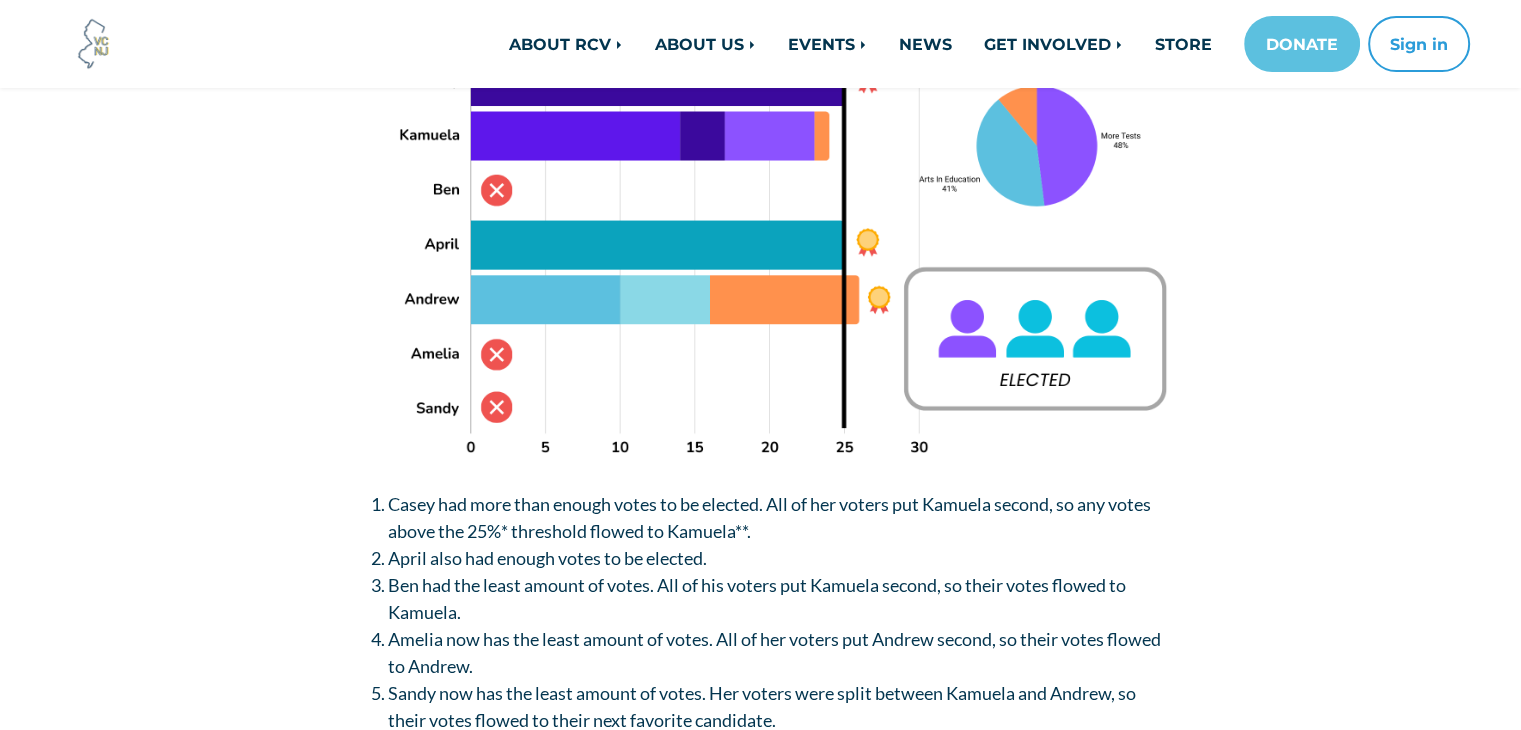 click on "[NAME] also had enough votes to be elected." at bounding box center [547, 557] 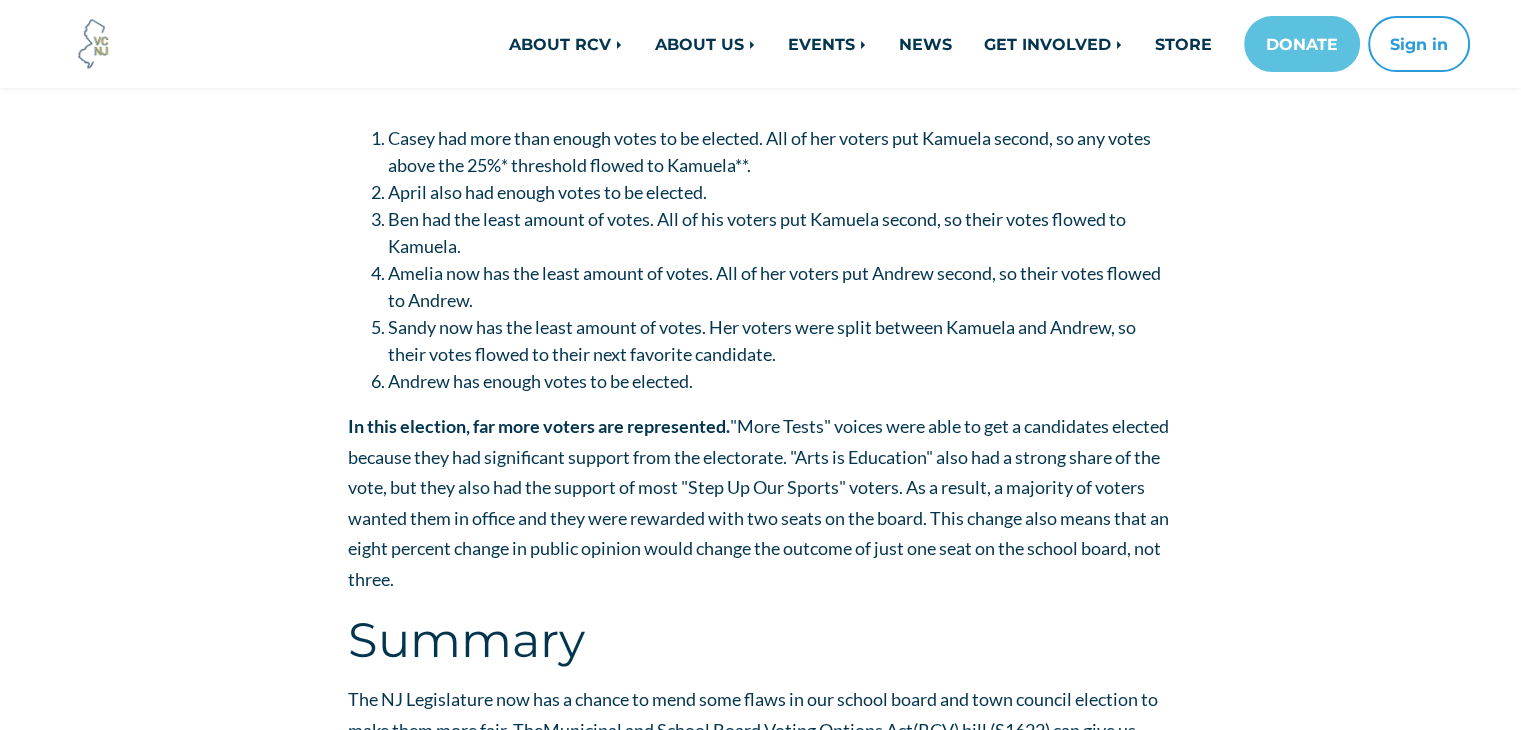 scroll, scrollTop: 4100, scrollLeft: 0, axis: vertical 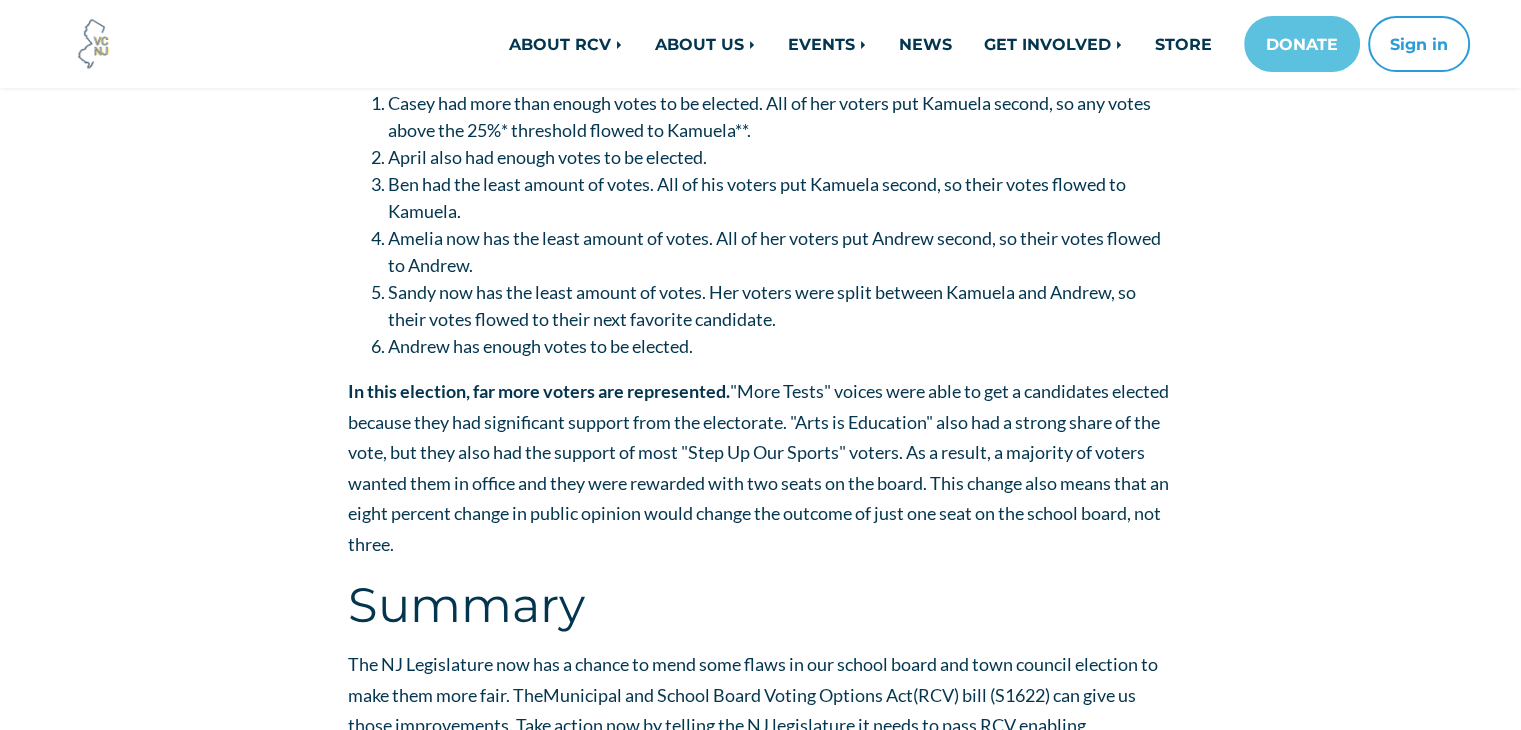 drag, startPoint x: 832, startPoint y: 391, endPoint x: 1004, endPoint y: 553, distance: 236.2795 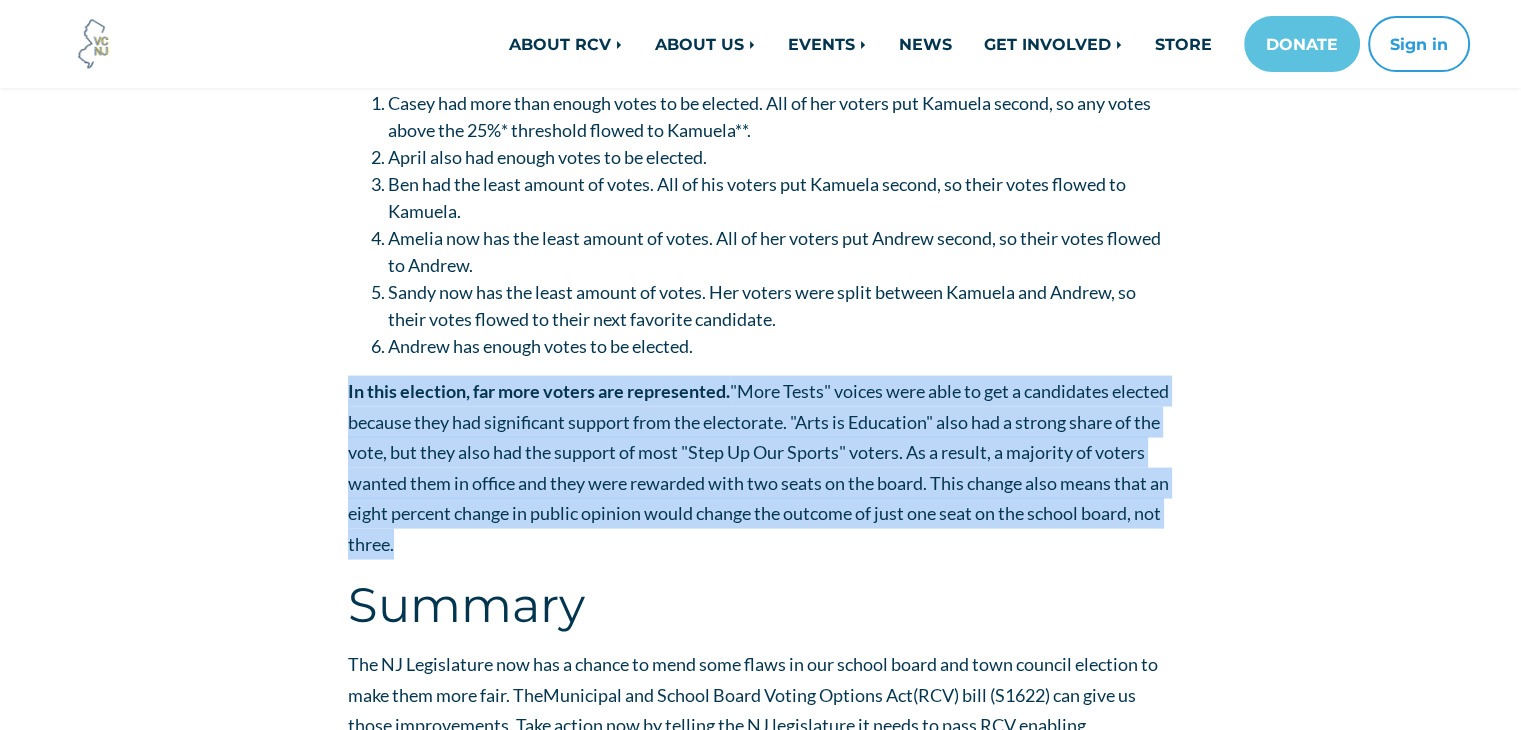 click on "In this election, far more voters are represented.  "More Tests" voices were able to get a candidates elected because they had significant support from the electorate. "Arts is Education" also had a strong share of the vote, but they also had the support of most "Step Up Our Sports" voters. As a result, a majority of voters wanted them in office and they were rewarded with two seats on the board. This change also means that an eight percent change in public opinion would change the outcome of just one seat on the school board, not three." at bounding box center (760, 468) 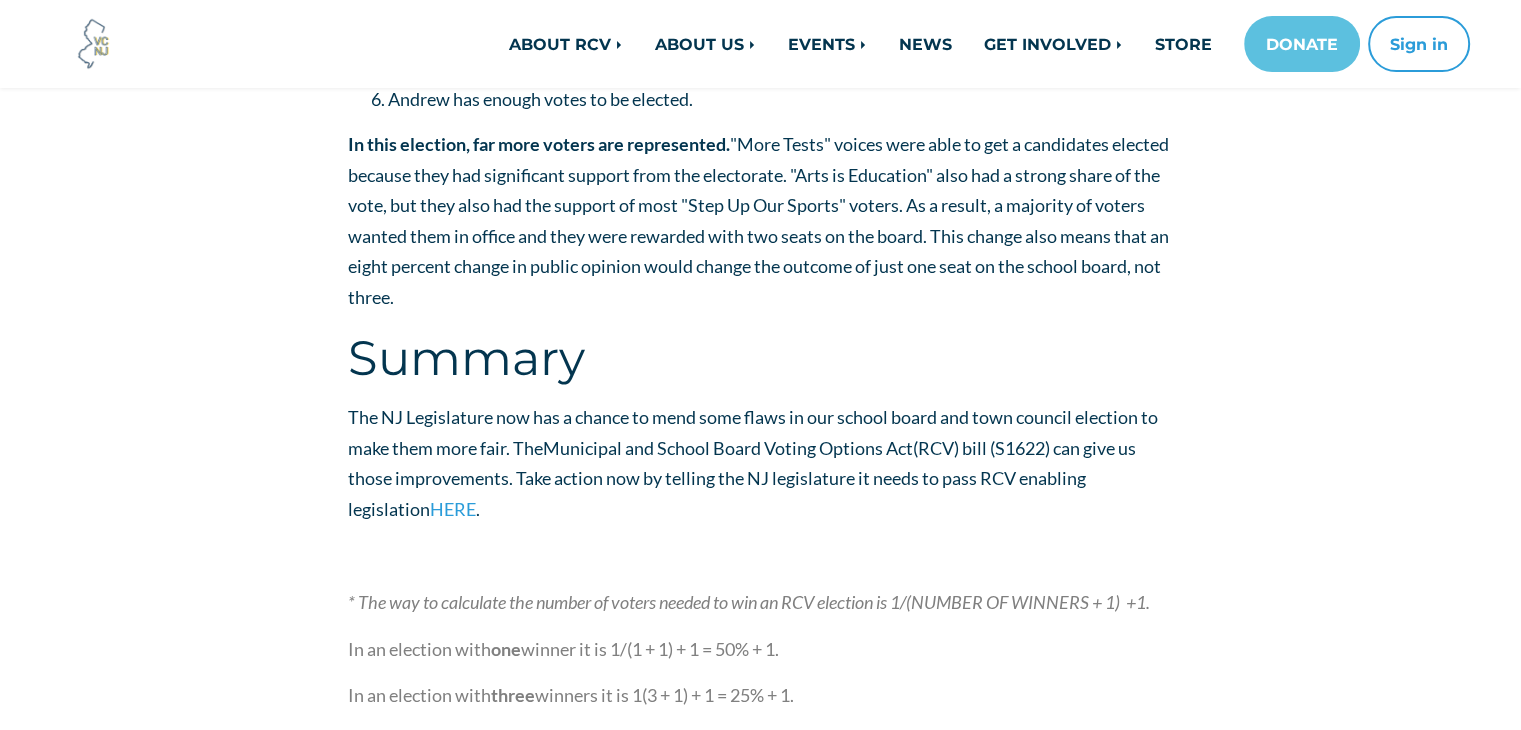 scroll, scrollTop: 4400, scrollLeft: 0, axis: vertical 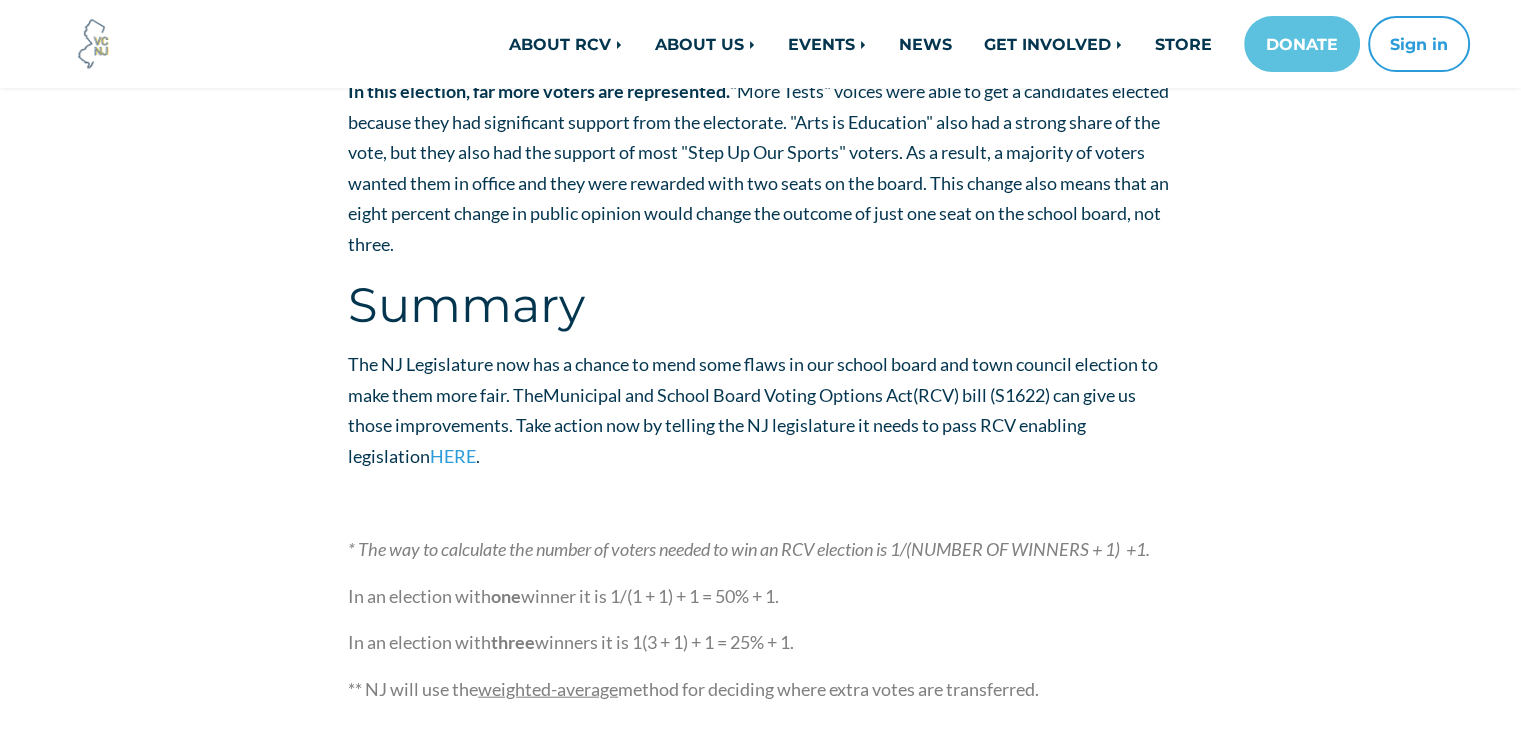 drag, startPoint x: 914, startPoint y: 247, endPoint x: 932, endPoint y: 448, distance: 201.80437 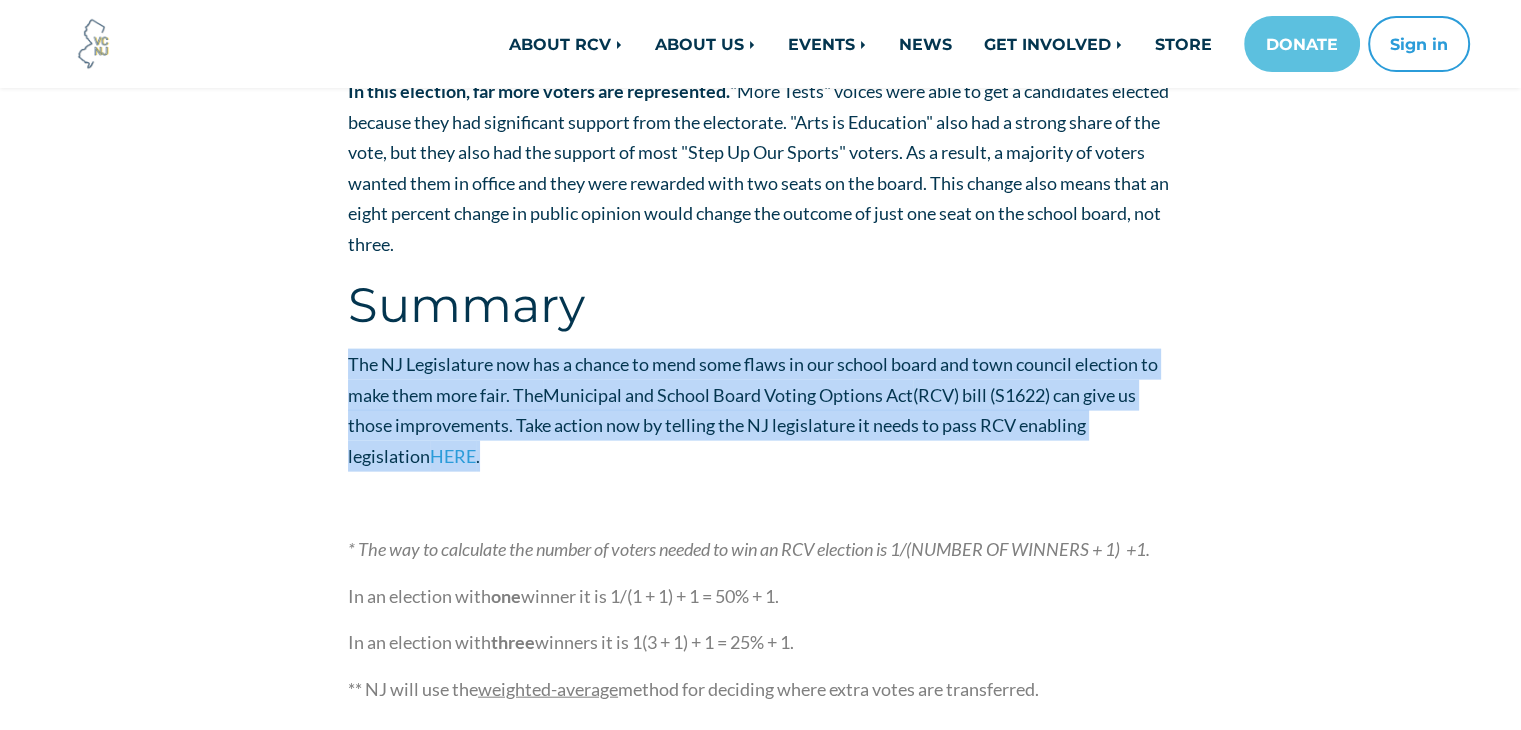 drag, startPoint x: 936, startPoint y: 454, endPoint x: 914, endPoint y: 271, distance: 184.31766 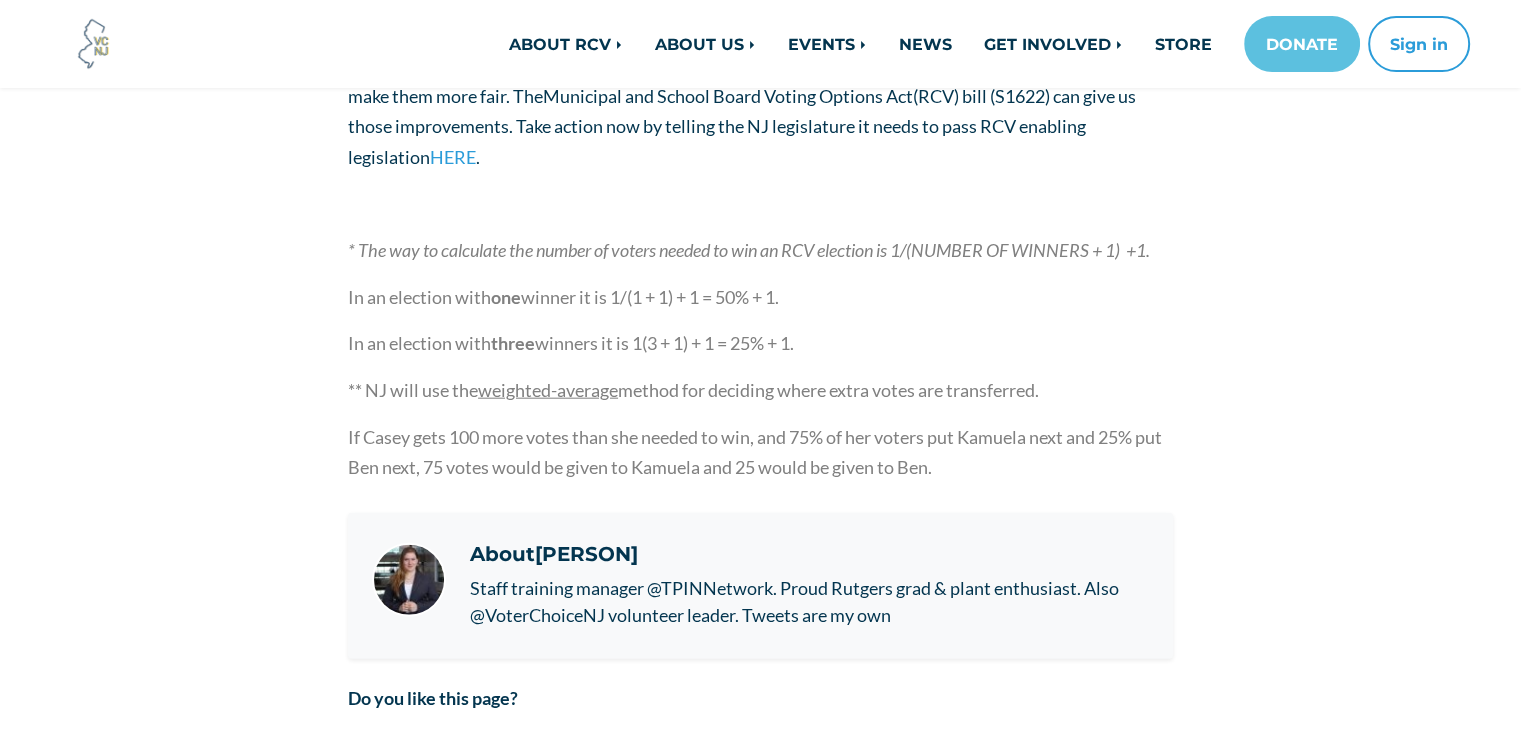 scroll, scrollTop: 4700, scrollLeft: 0, axis: vertical 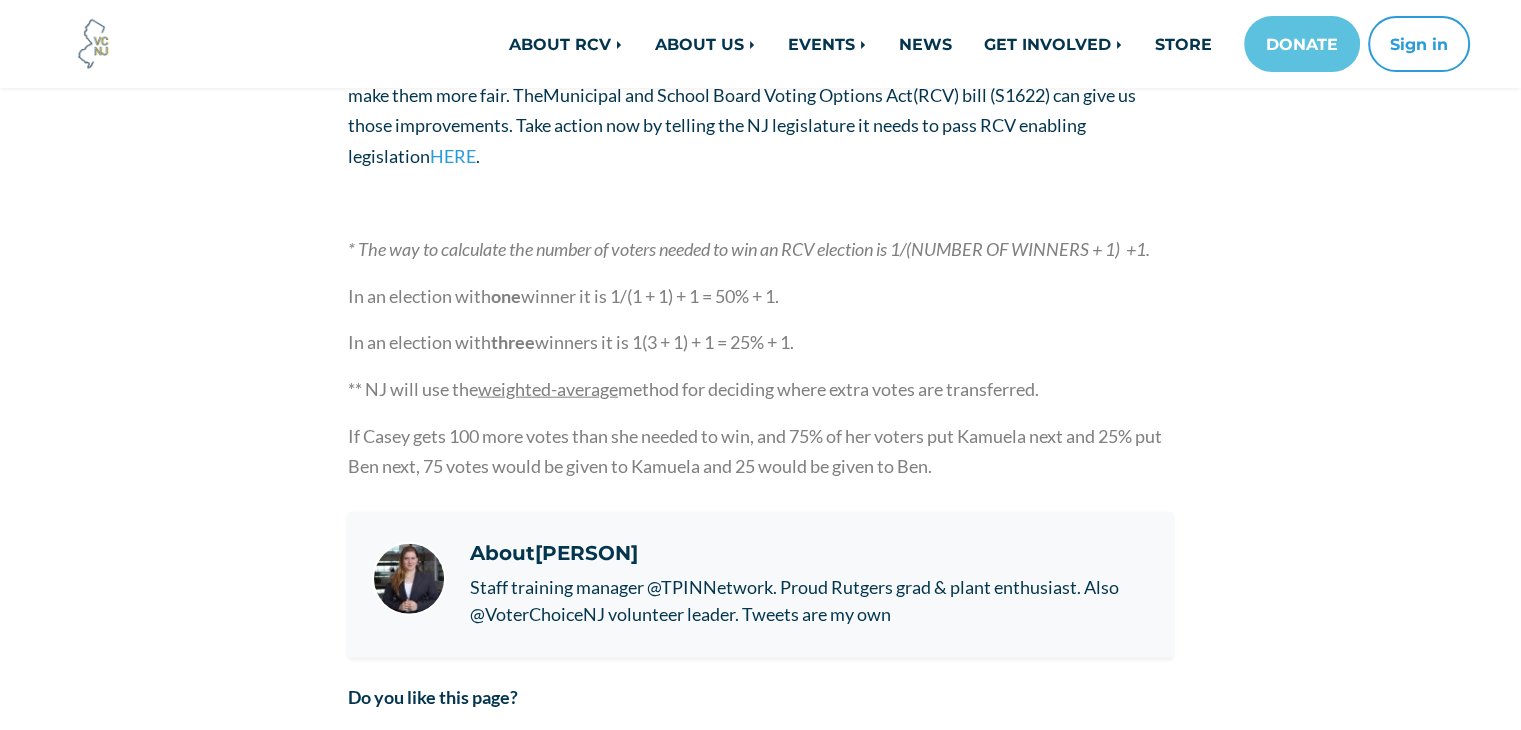 click on "Staff training manager @TPINNetwork. Proud Rutgers grad & plant enthusiast. Also @VoterChoice[STATE] volunteer leader. Tweets are my own" at bounding box center [809, 601] 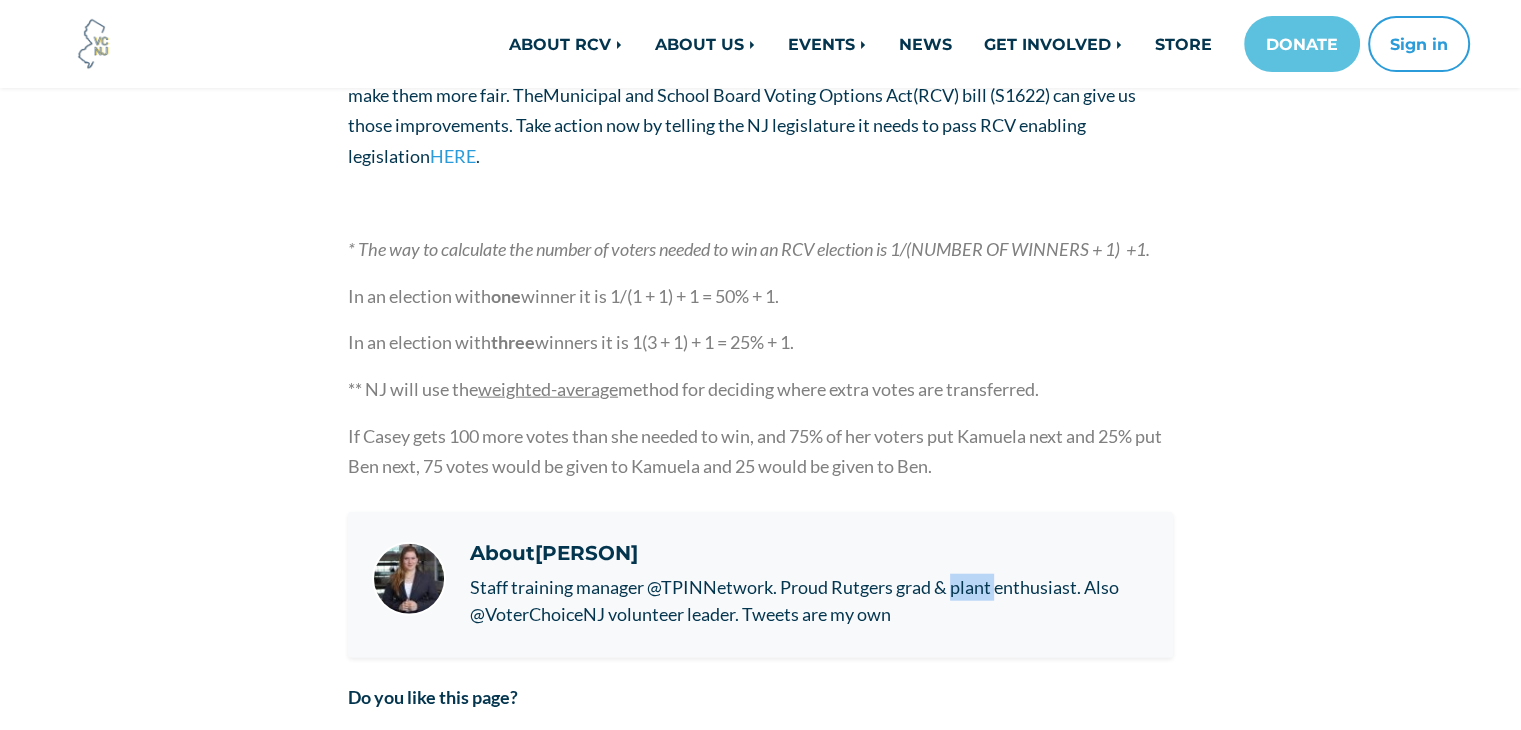 click on "Staff training manager @TPINNetwork. Proud Rutgers grad & plant enthusiast. Also @VoterChoice[STATE] volunteer leader. Tweets are my own" at bounding box center (809, 601) 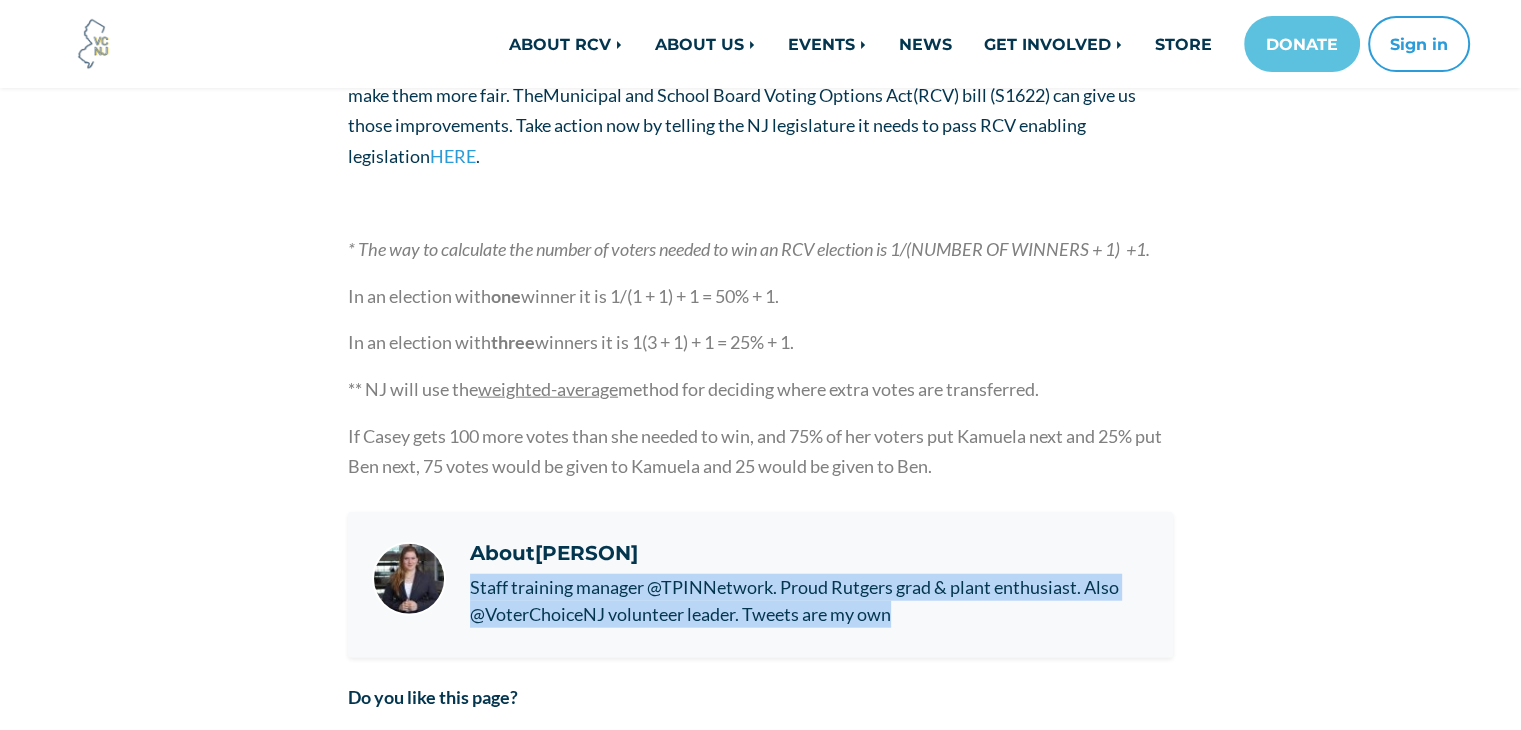 click on "Staff training manager @TPINNetwork. Proud Rutgers grad & plant enthusiast. Also @VoterChoice[STATE] volunteer leader. Tweets are my own" at bounding box center (809, 601) 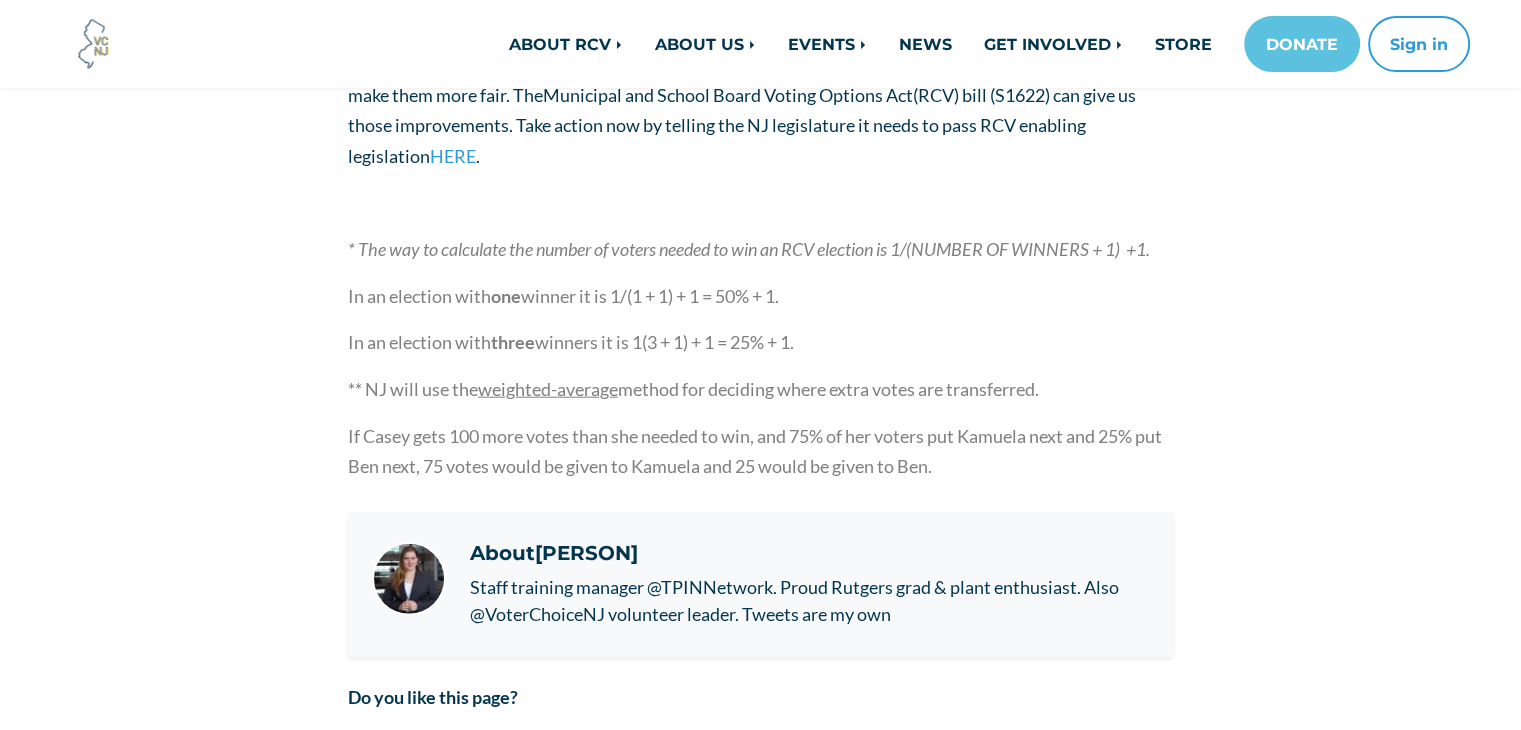 click on "About  April Nicklaus" at bounding box center [809, 554] 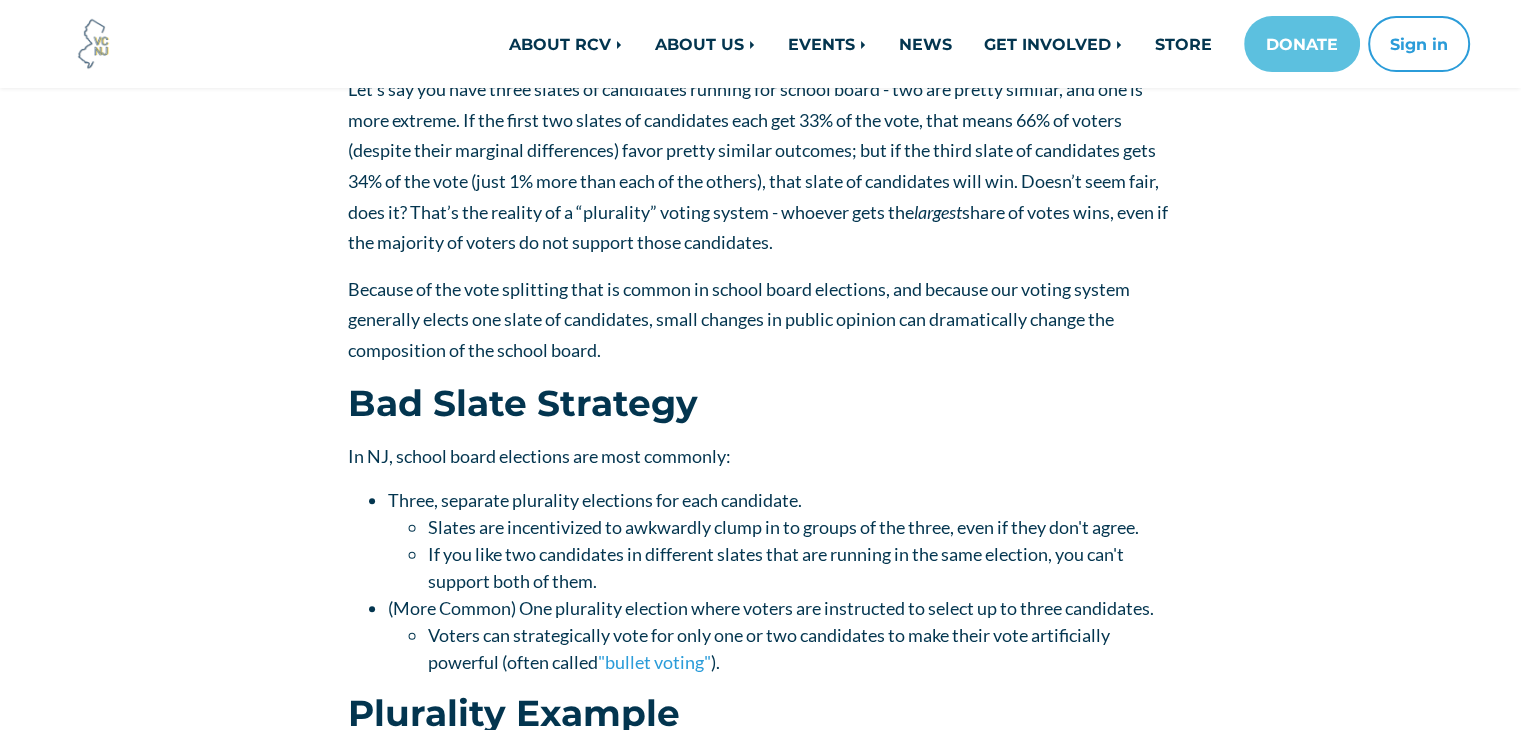 scroll, scrollTop: 800, scrollLeft: 0, axis: vertical 